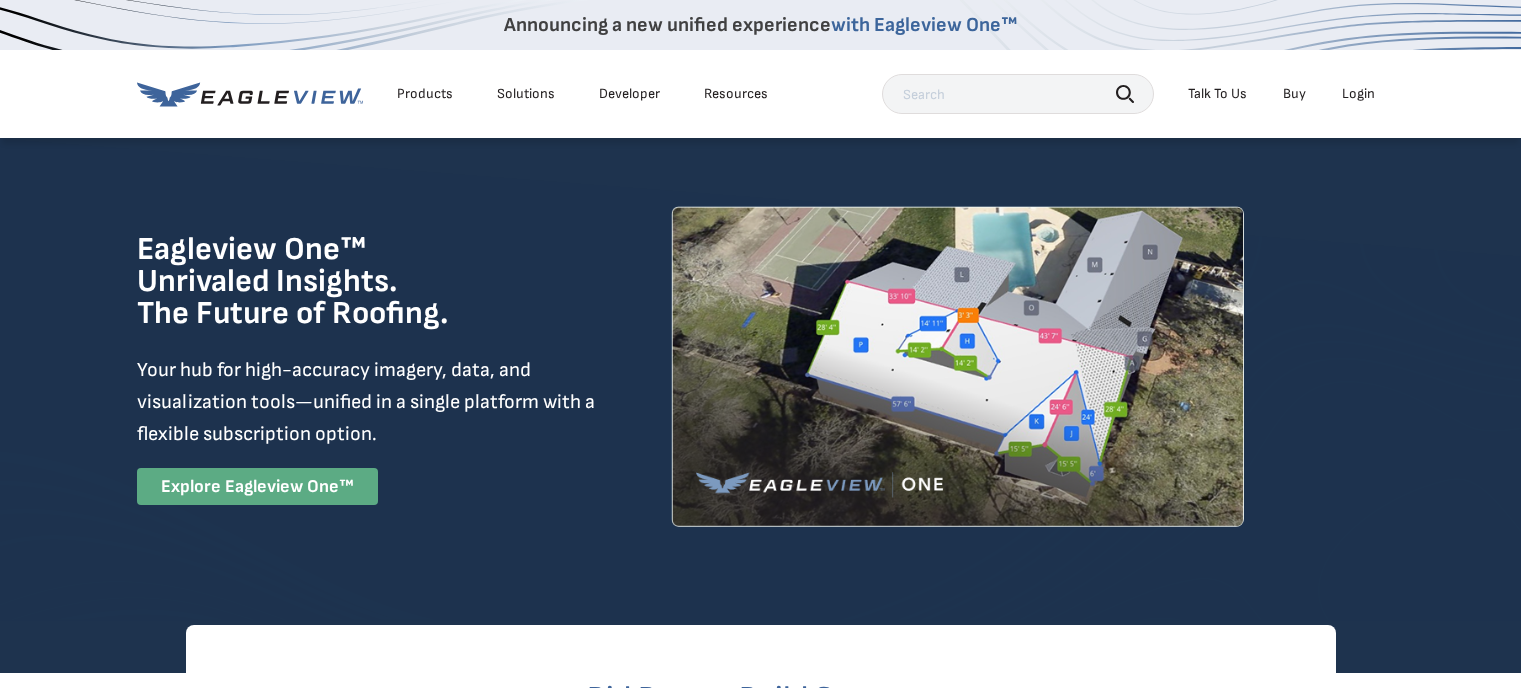 scroll, scrollTop: 0, scrollLeft: 0, axis: both 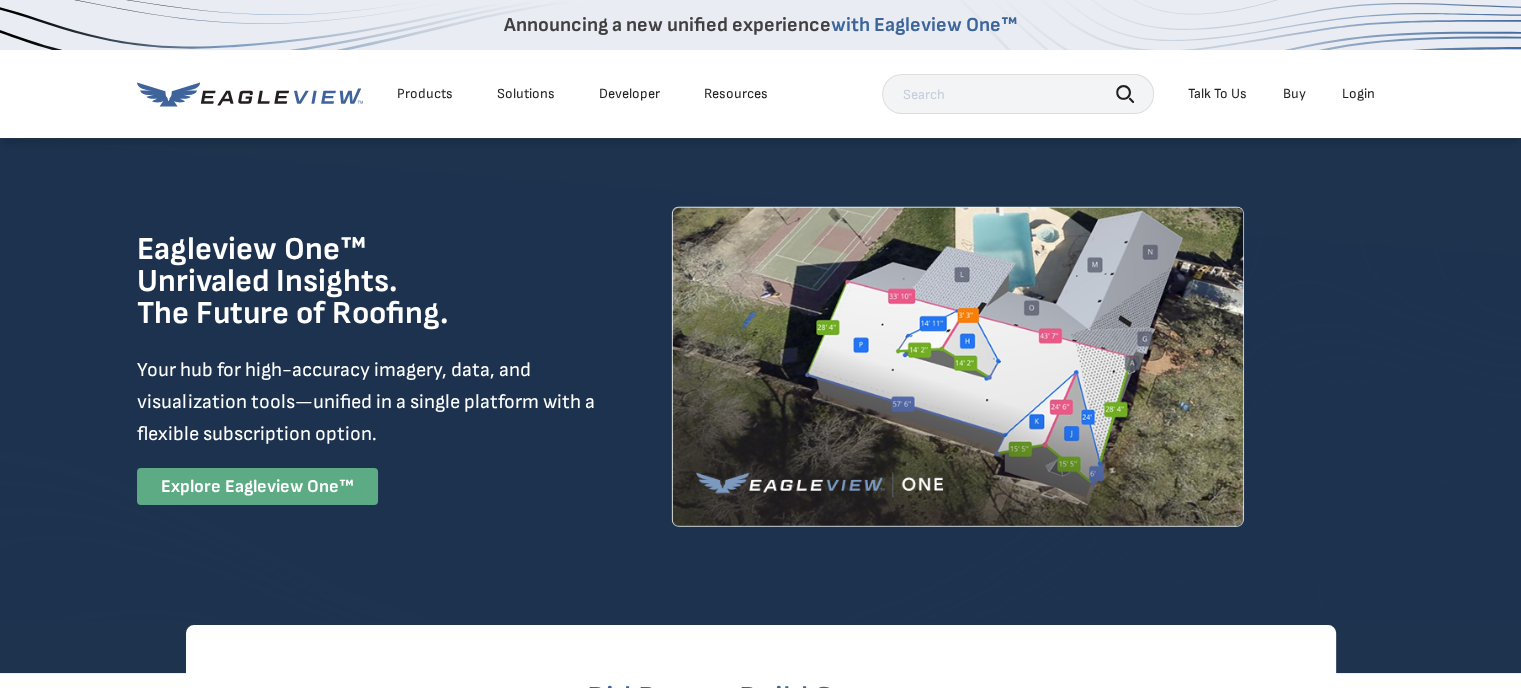 click on "Login" at bounding box center [1358, 94] 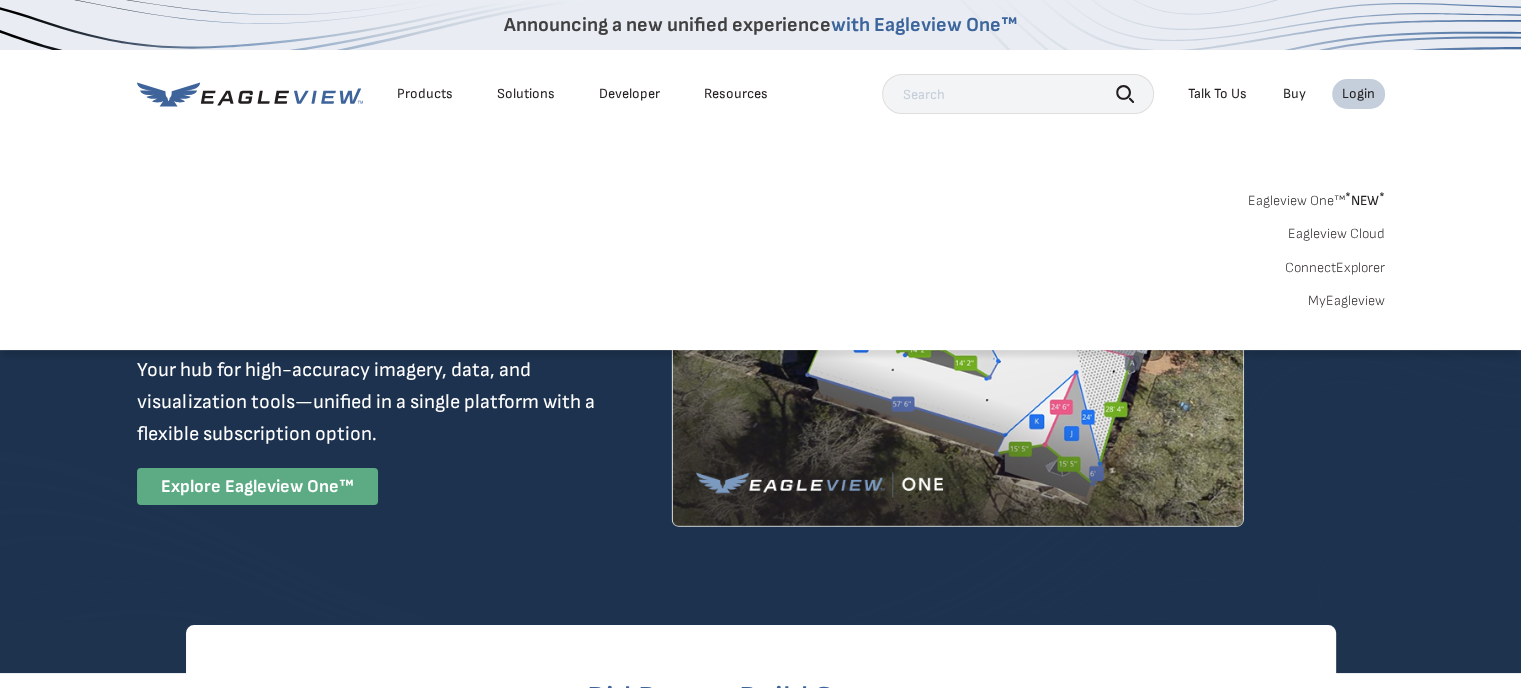 click on "Login" at bounding box center (1358, 94) 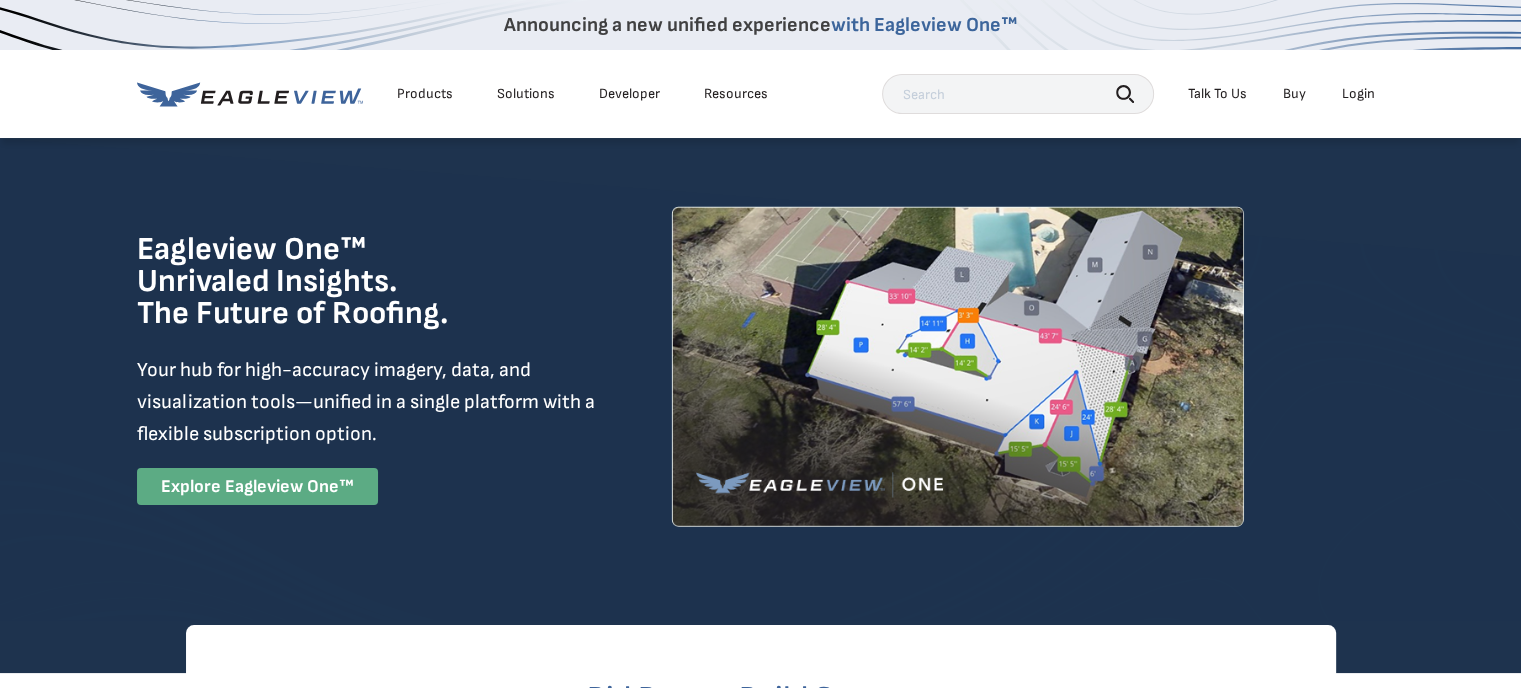 click on "Login" at bounding box center (1358, 94) 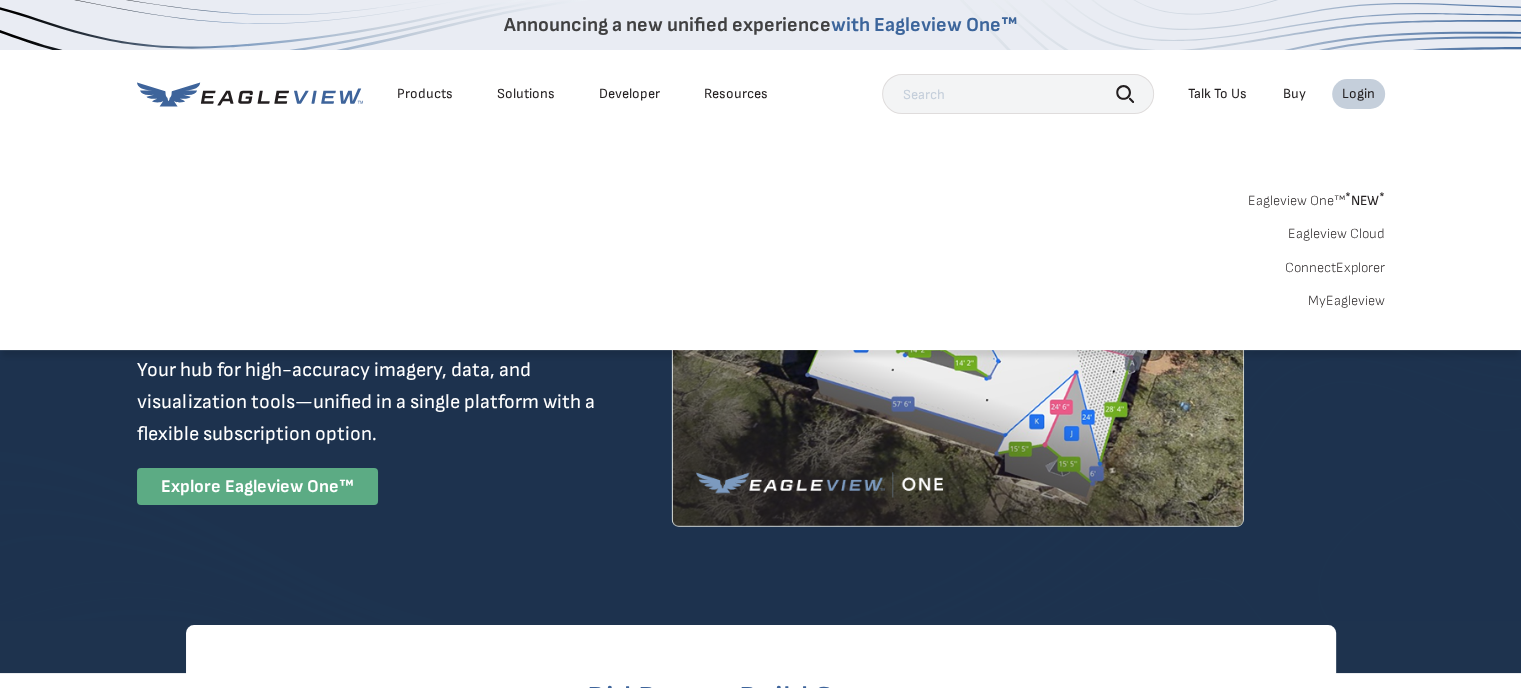 click on "MyEagleview" at bounding box center [1346, 301] 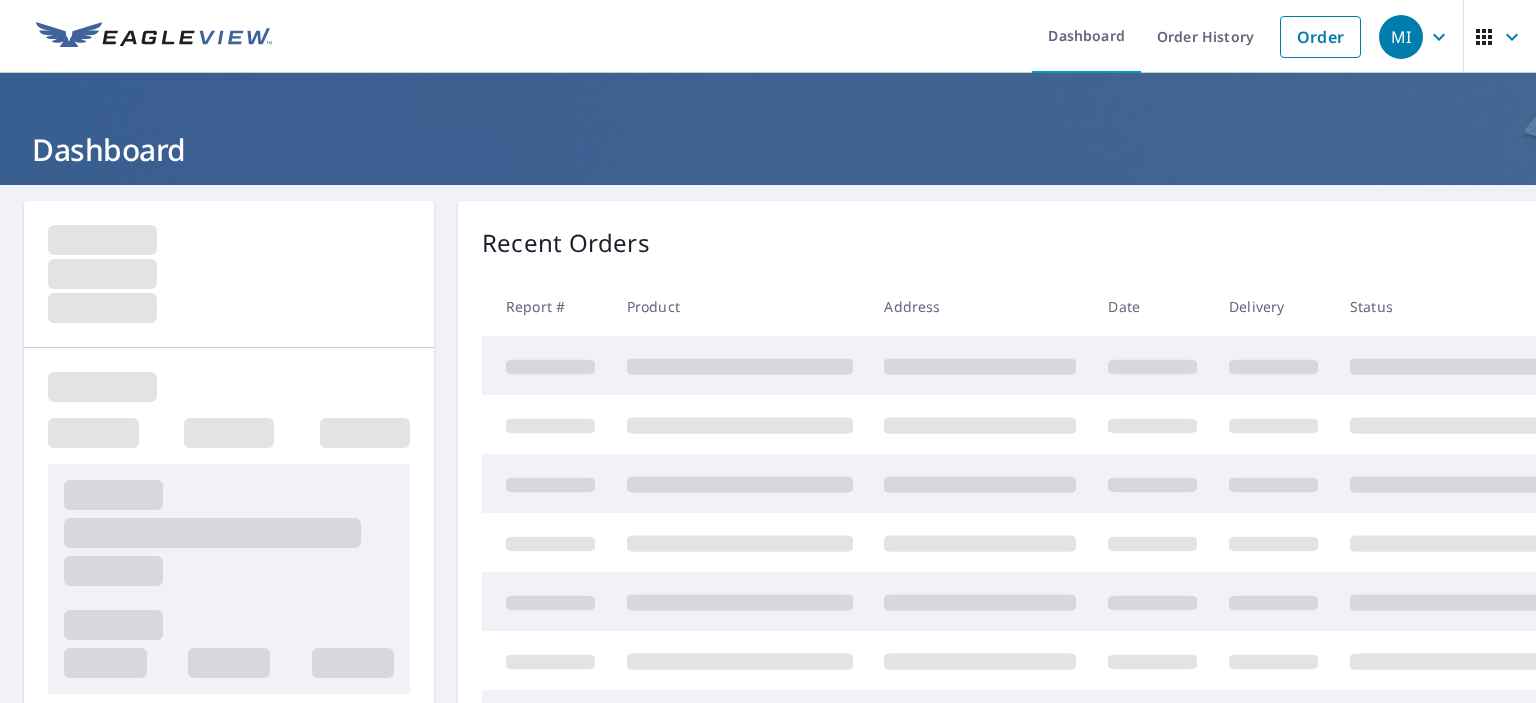 scroll, scrollTop: 0, scrollLeft: 0, axis: both 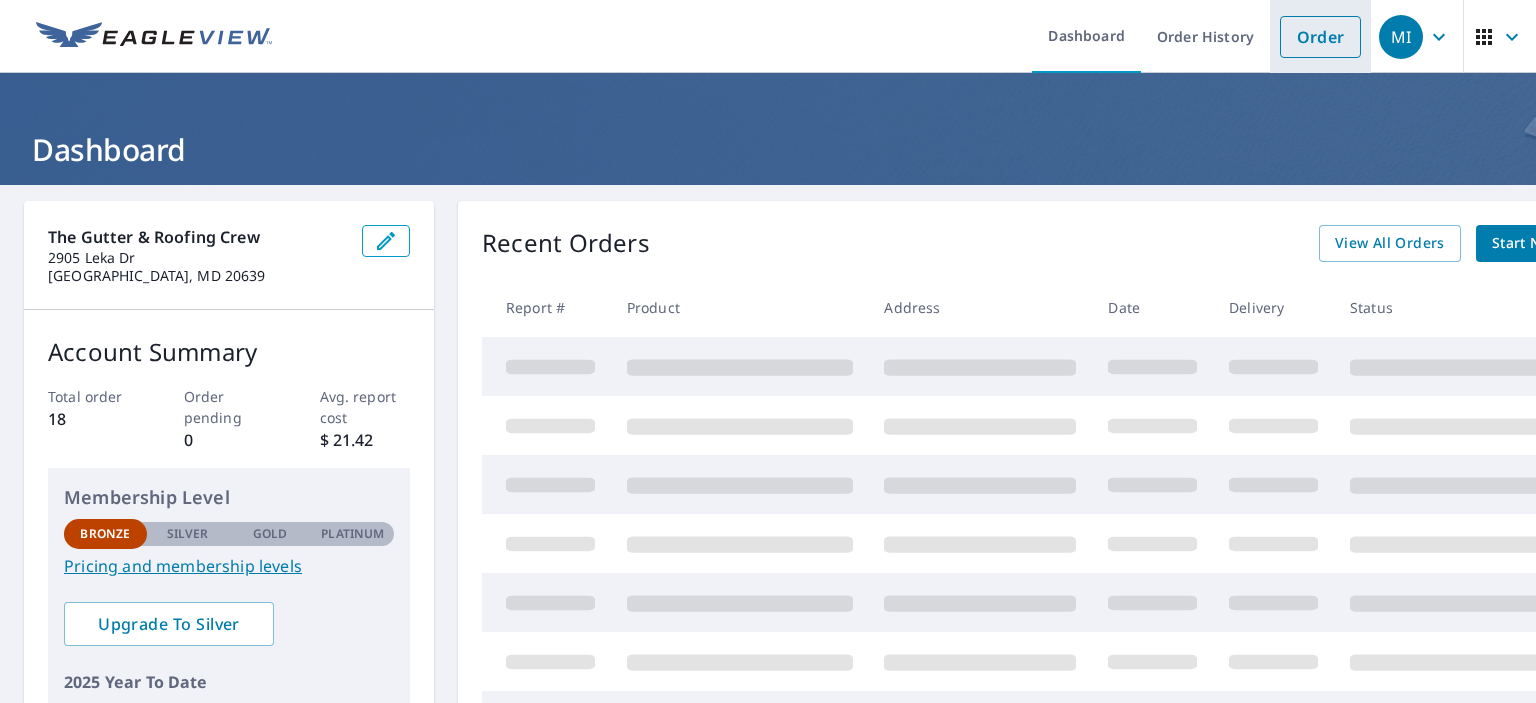 click on "Order" at bounding box center [1320, 37] 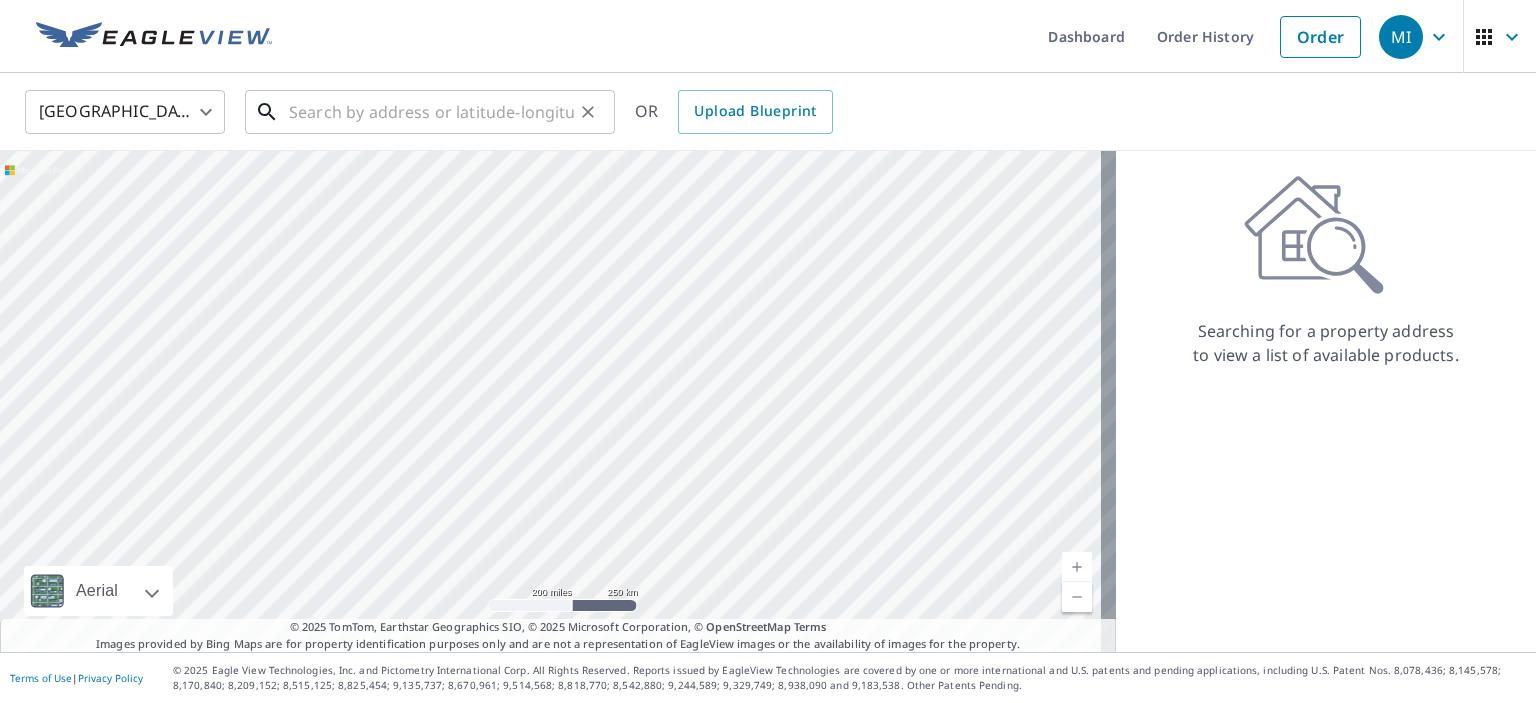 click at bounding box center (431, 112) 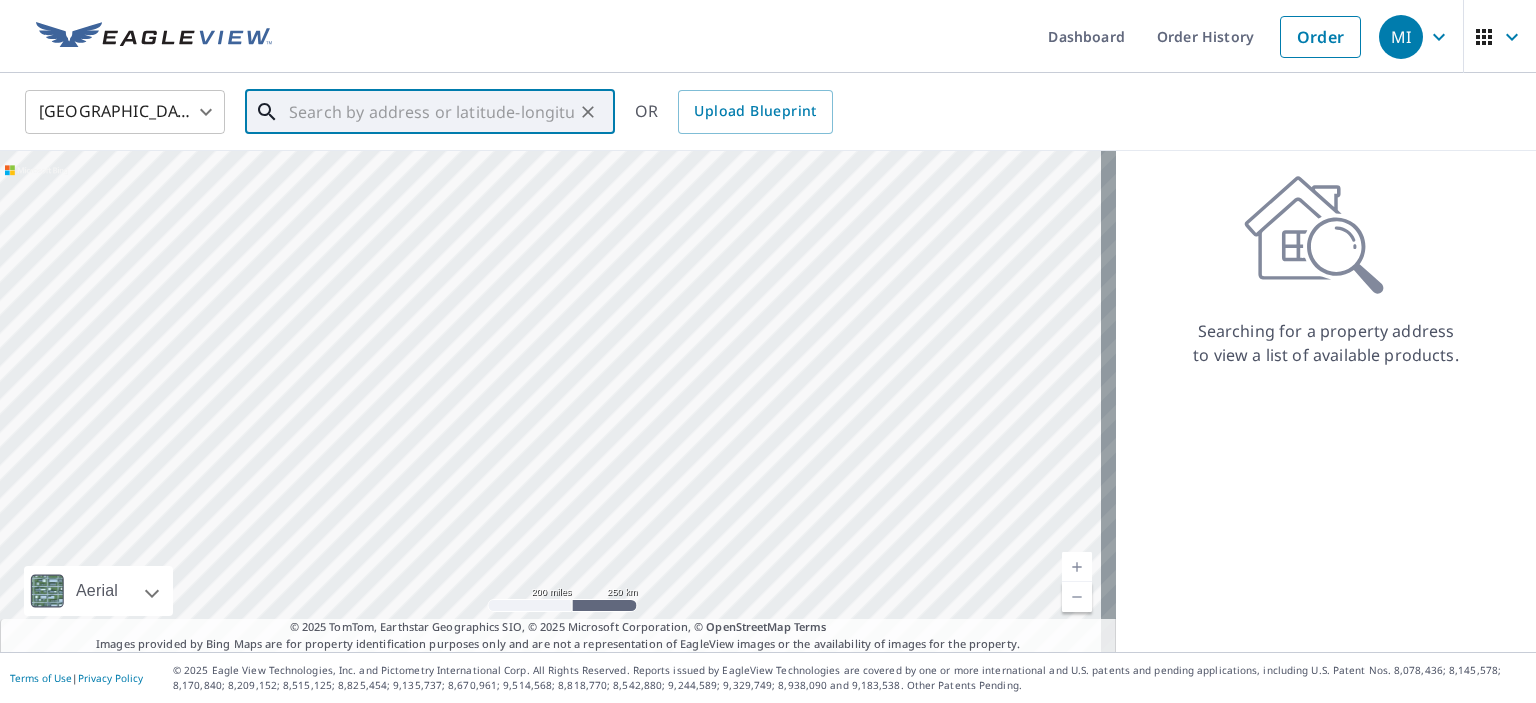 paste on "[STREET_ADDRESS]" 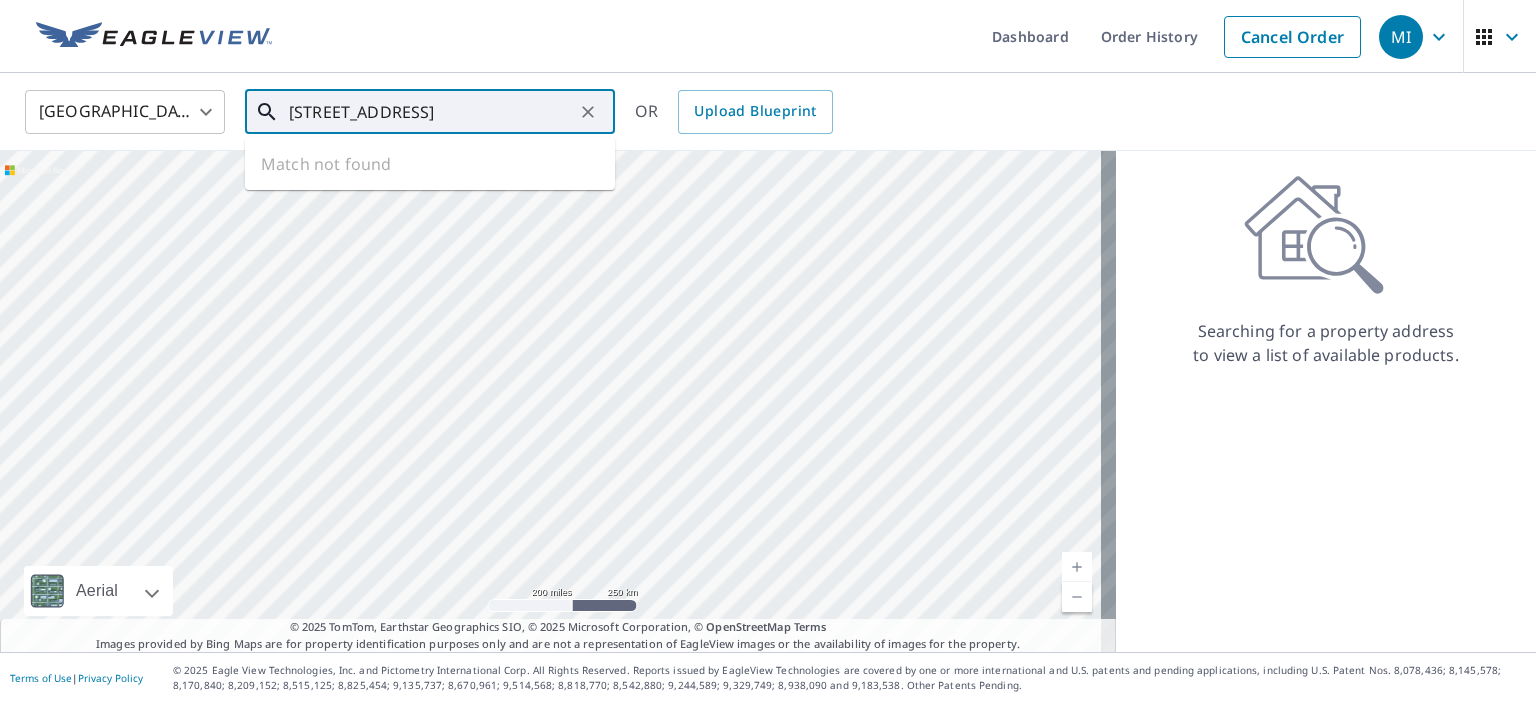 scroll, scrollTop: 0, scrollLeft: 25, axis: horizontal 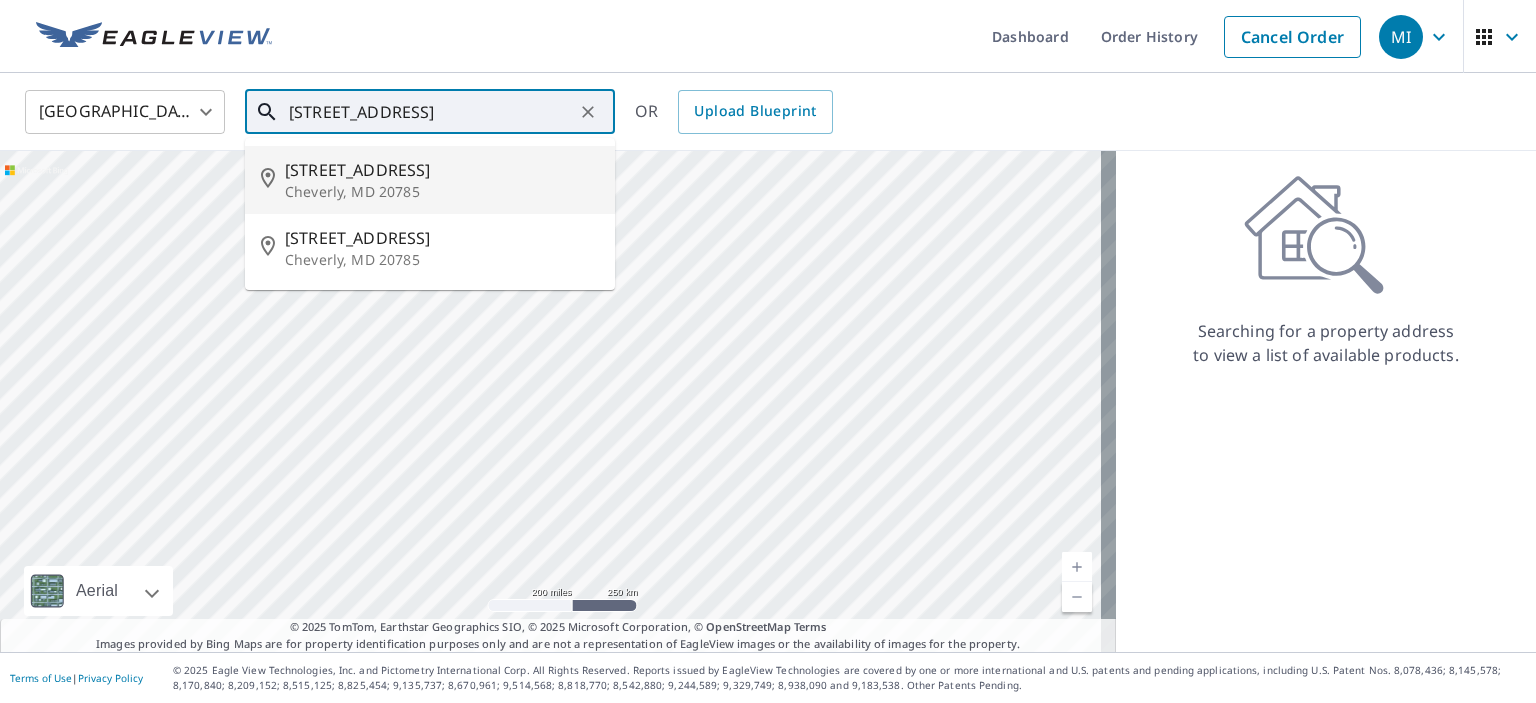 click on "Cheverly, MD 20785" at bounding box center (442, 192) 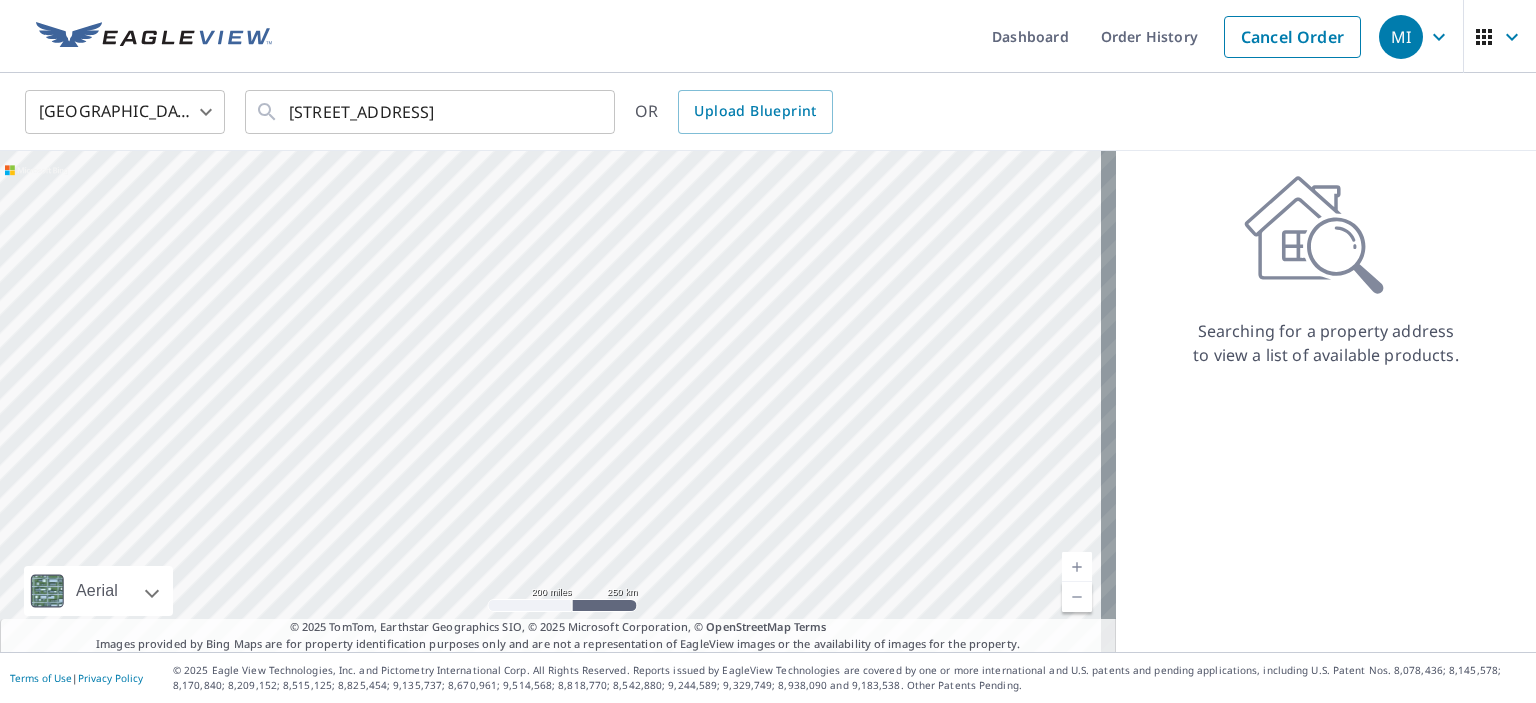 type on "[STREET_ADDRESS]" 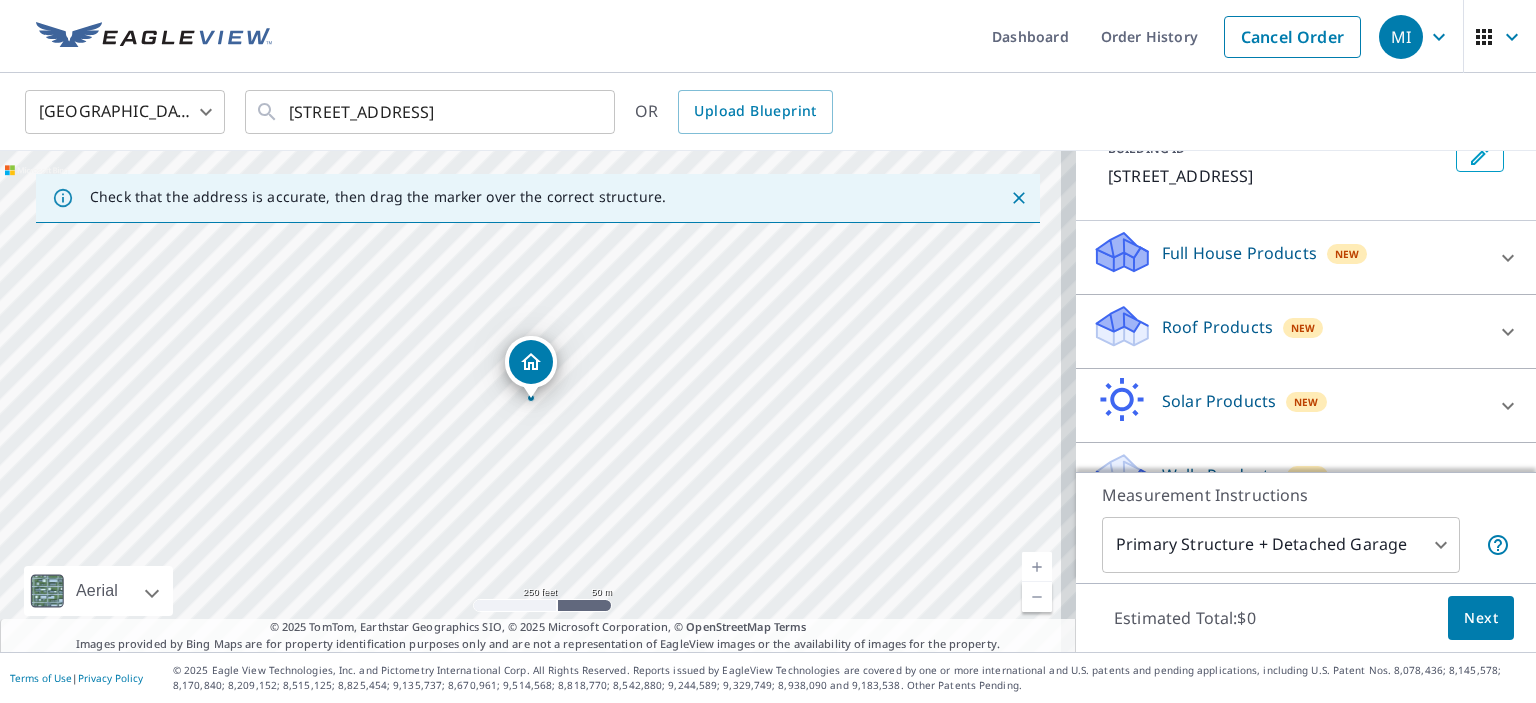 scroll, scrollTop: 148, scrollLeft: 0, axis: vertical 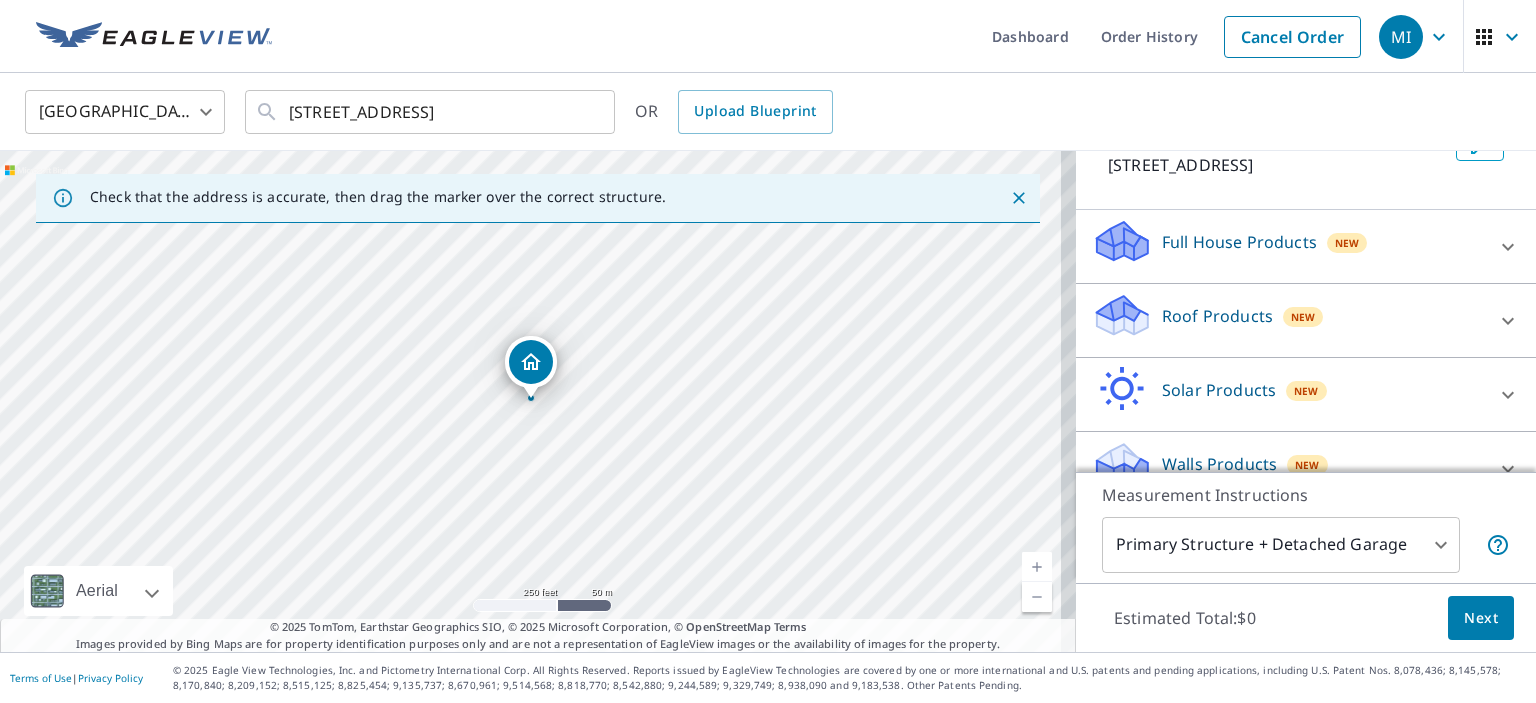 click 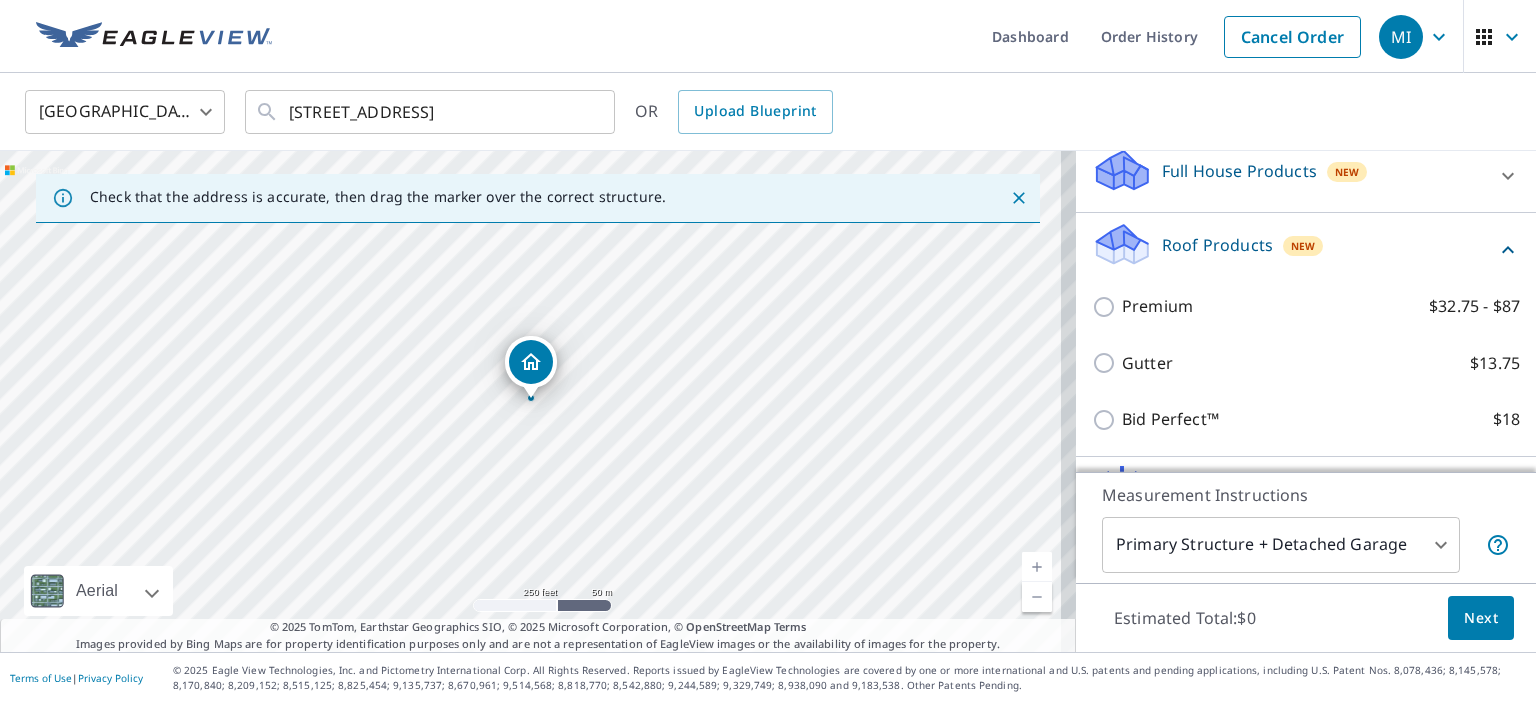 scroll, scrollTop: 220, scrollLeft: 0, axis: vertical 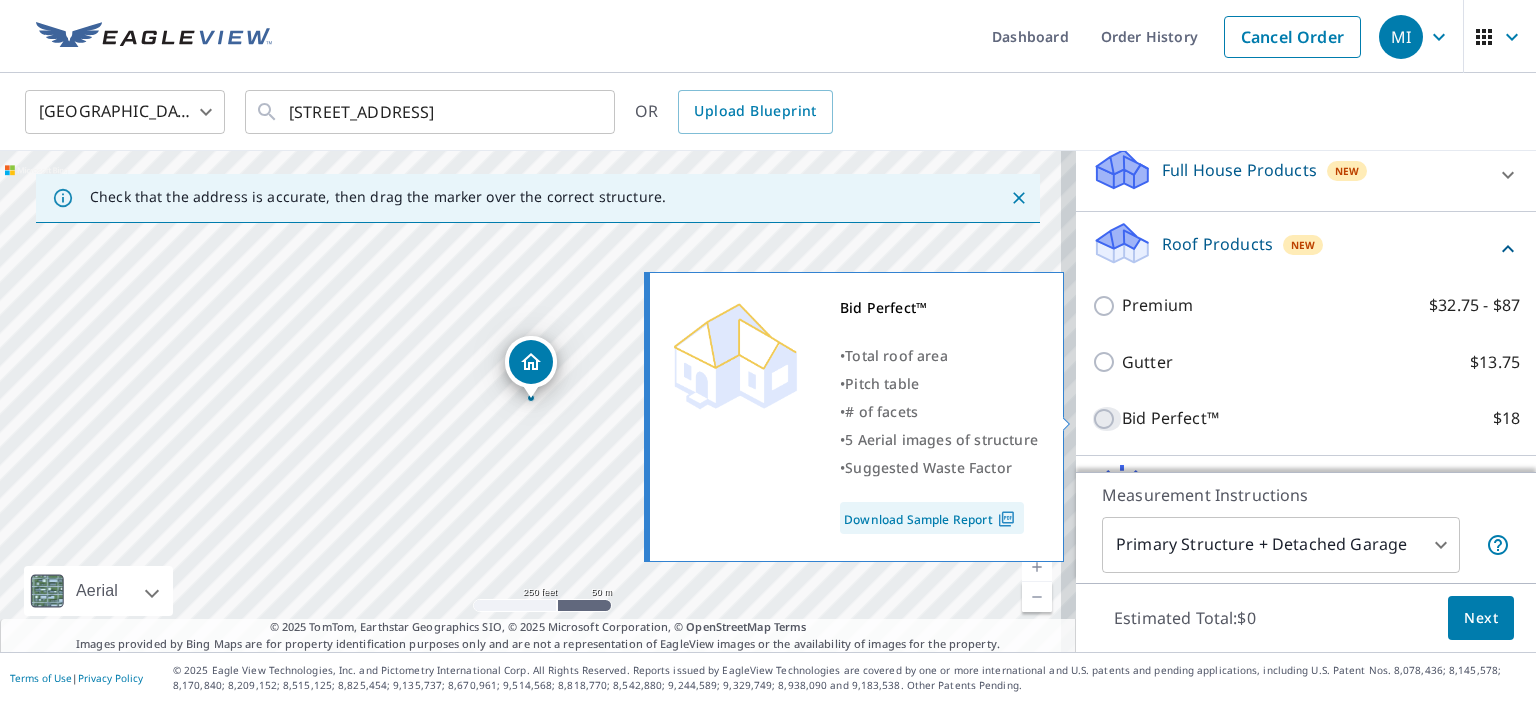 click on "Bid Perfect™ $18" at bounding box center [1107, 419] 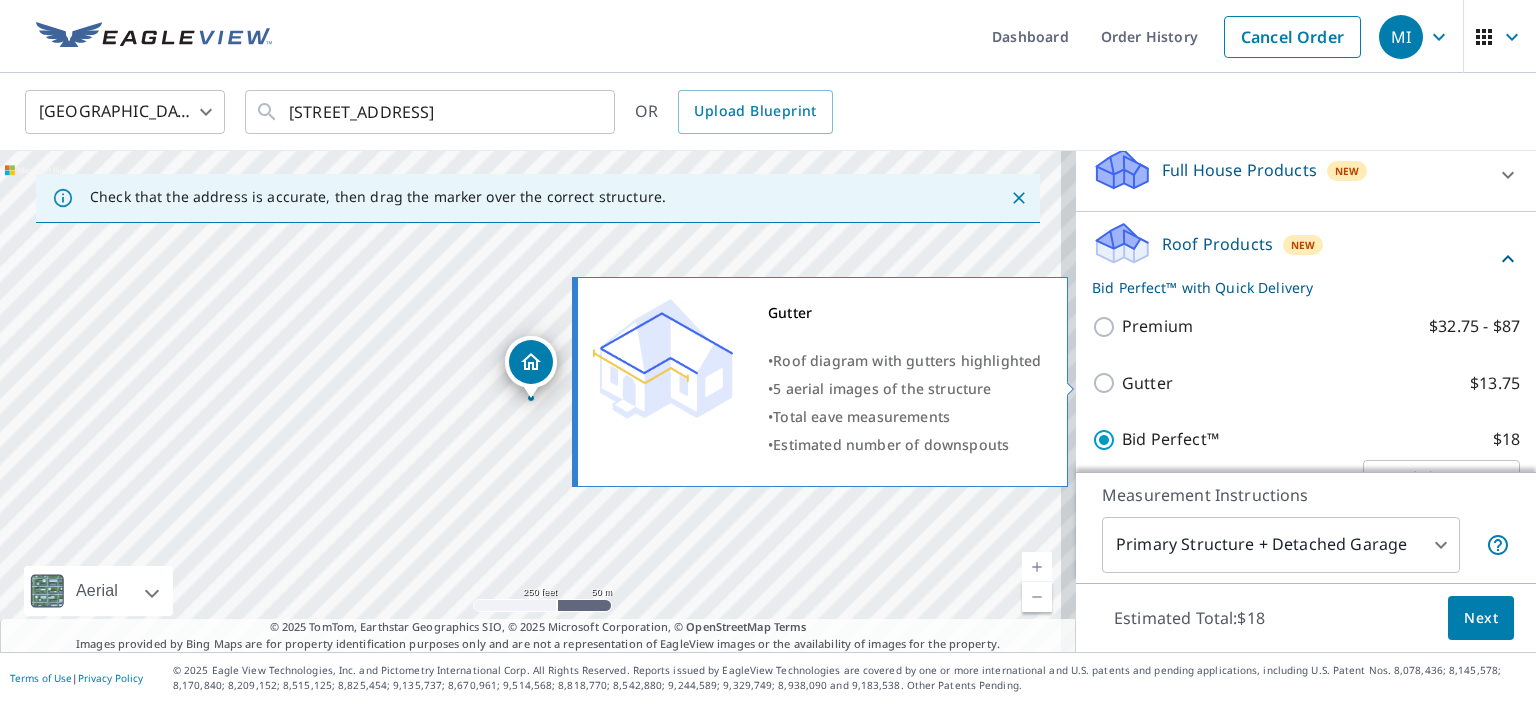 click on "Gutter $13.75" at bounding box center (1107, 383) 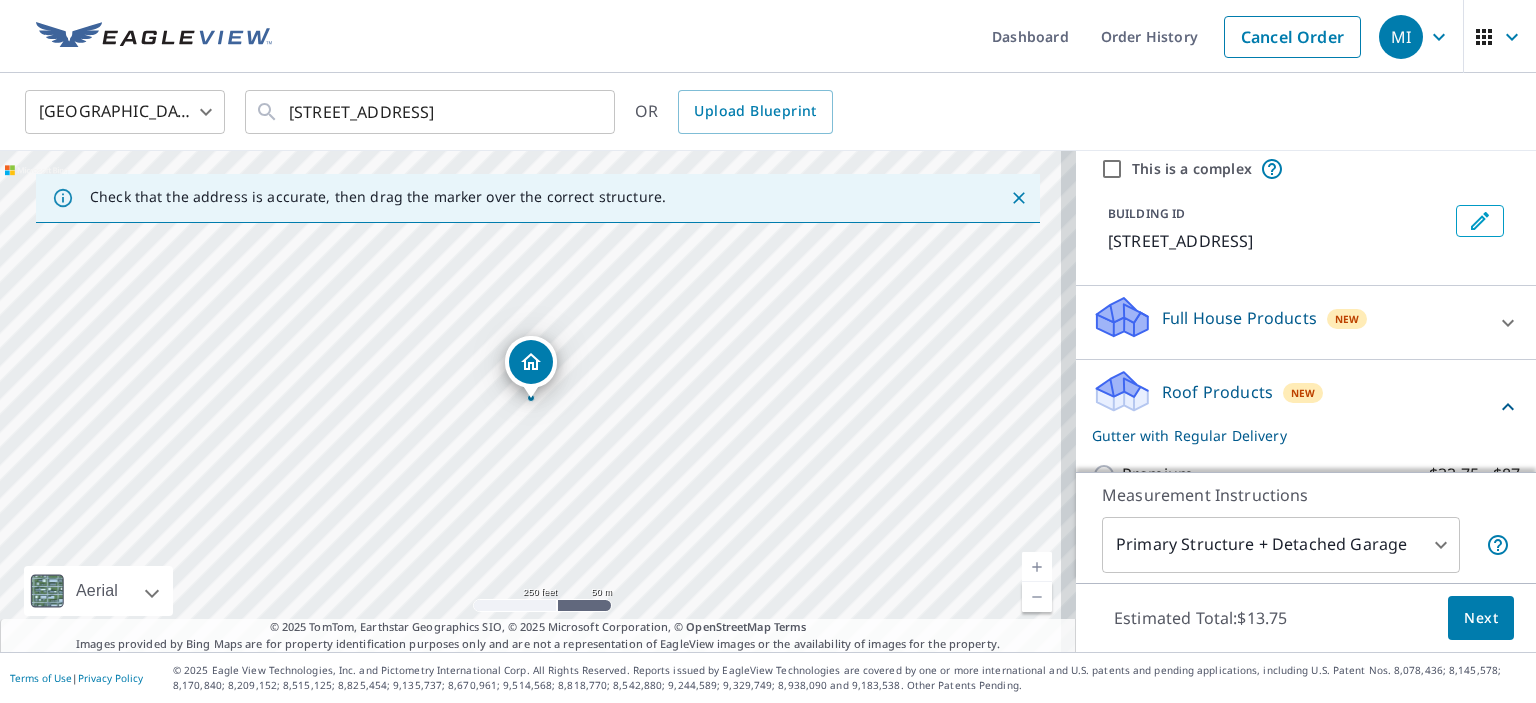 scroll, scrollTop: 0, scrollLeft: 0, axis: both 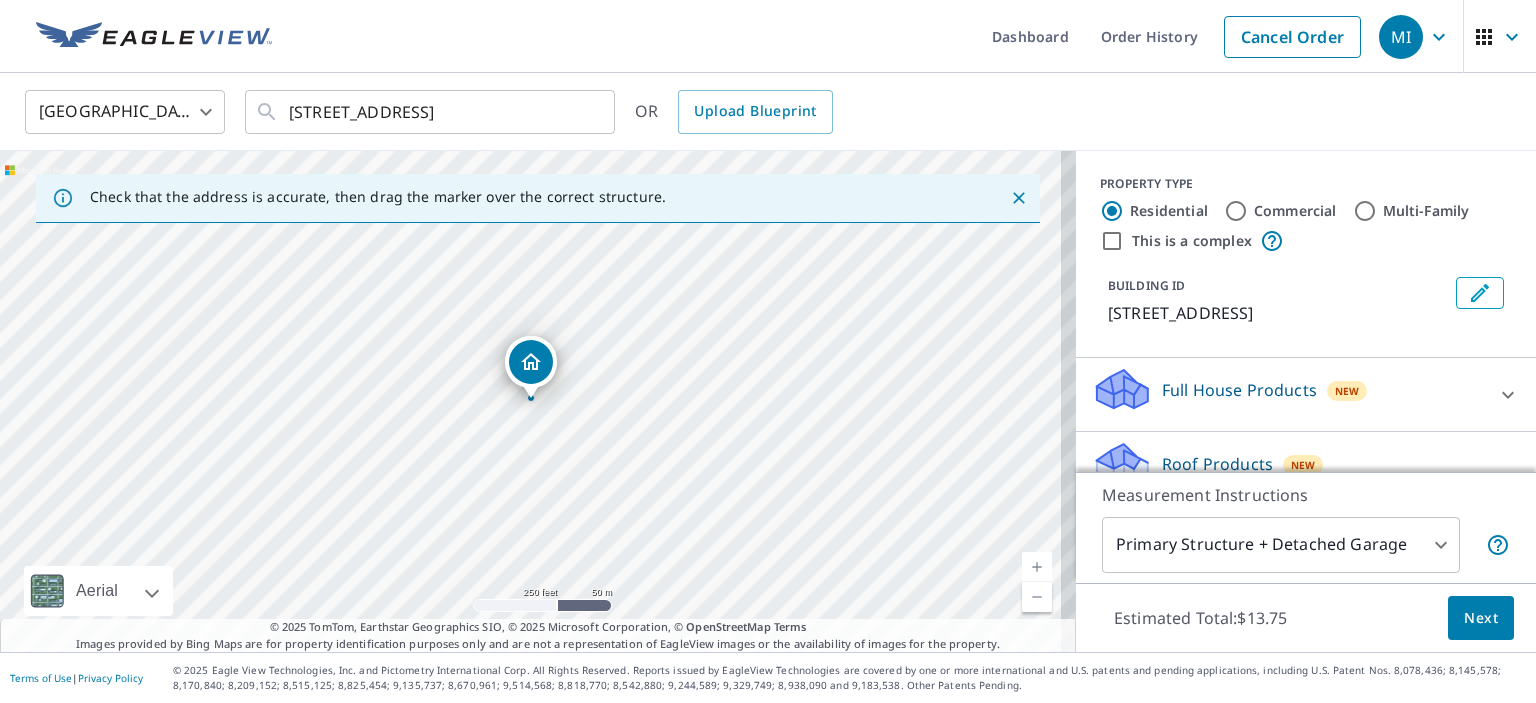 click 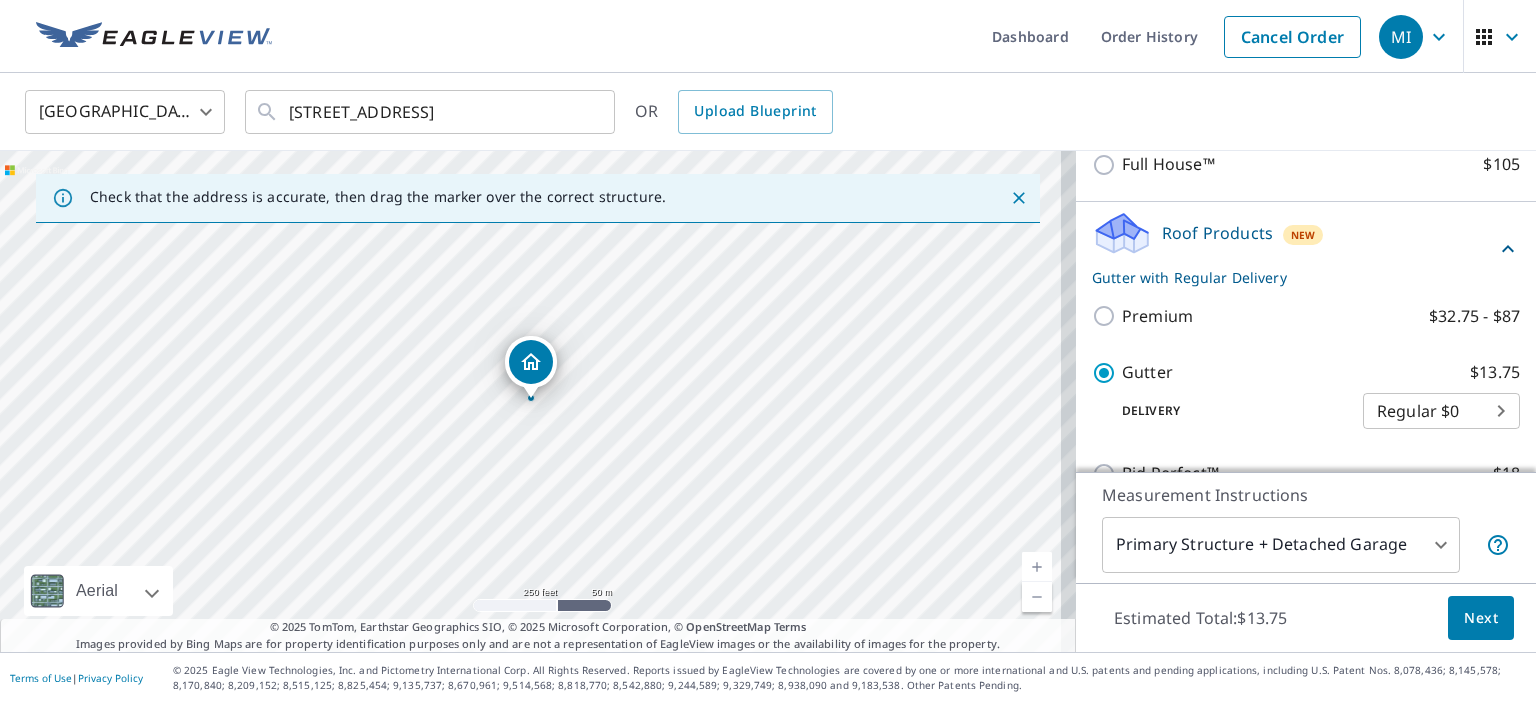 scroll, scrollTop: 358, scrollLeft: 0, axis: vertical 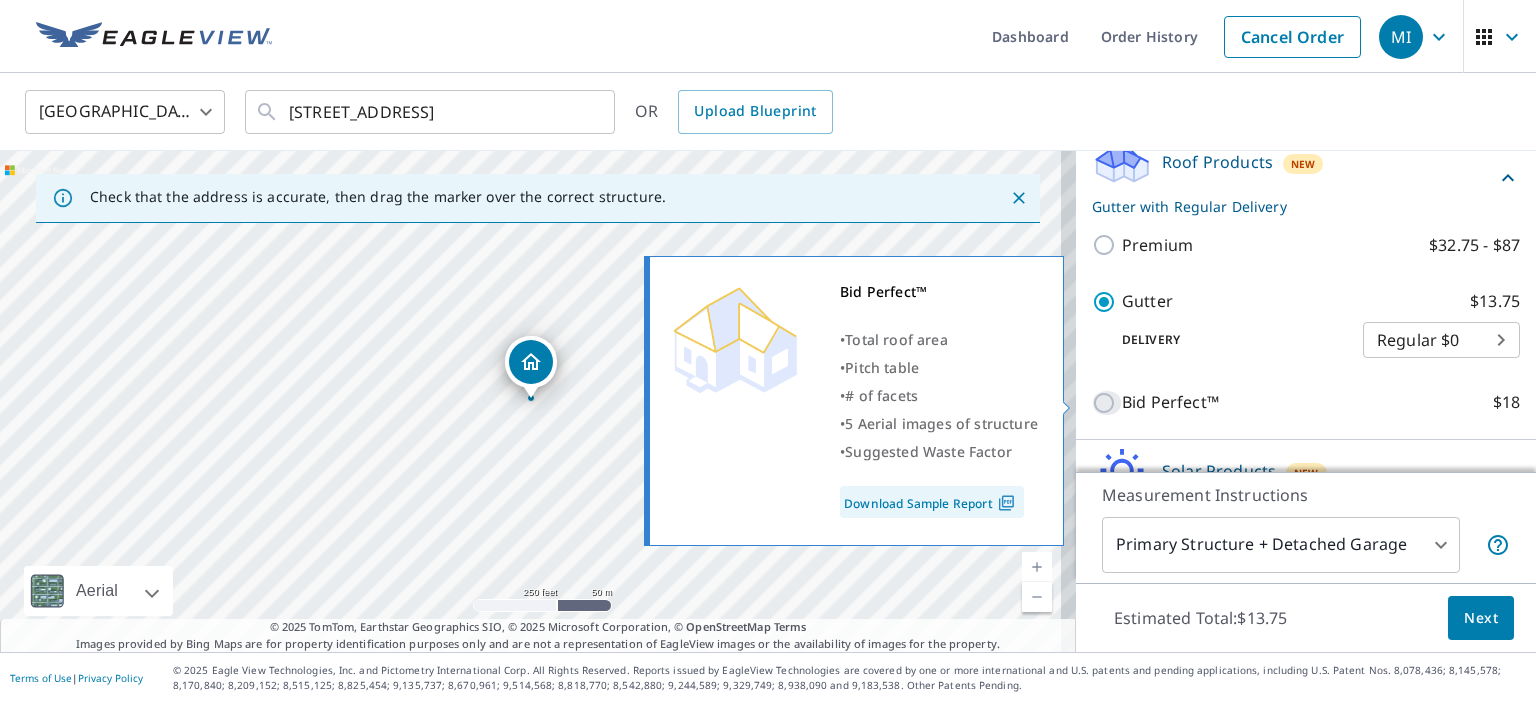 click on "Bid Perfect™ $18" at bounding box center [1107, 403] 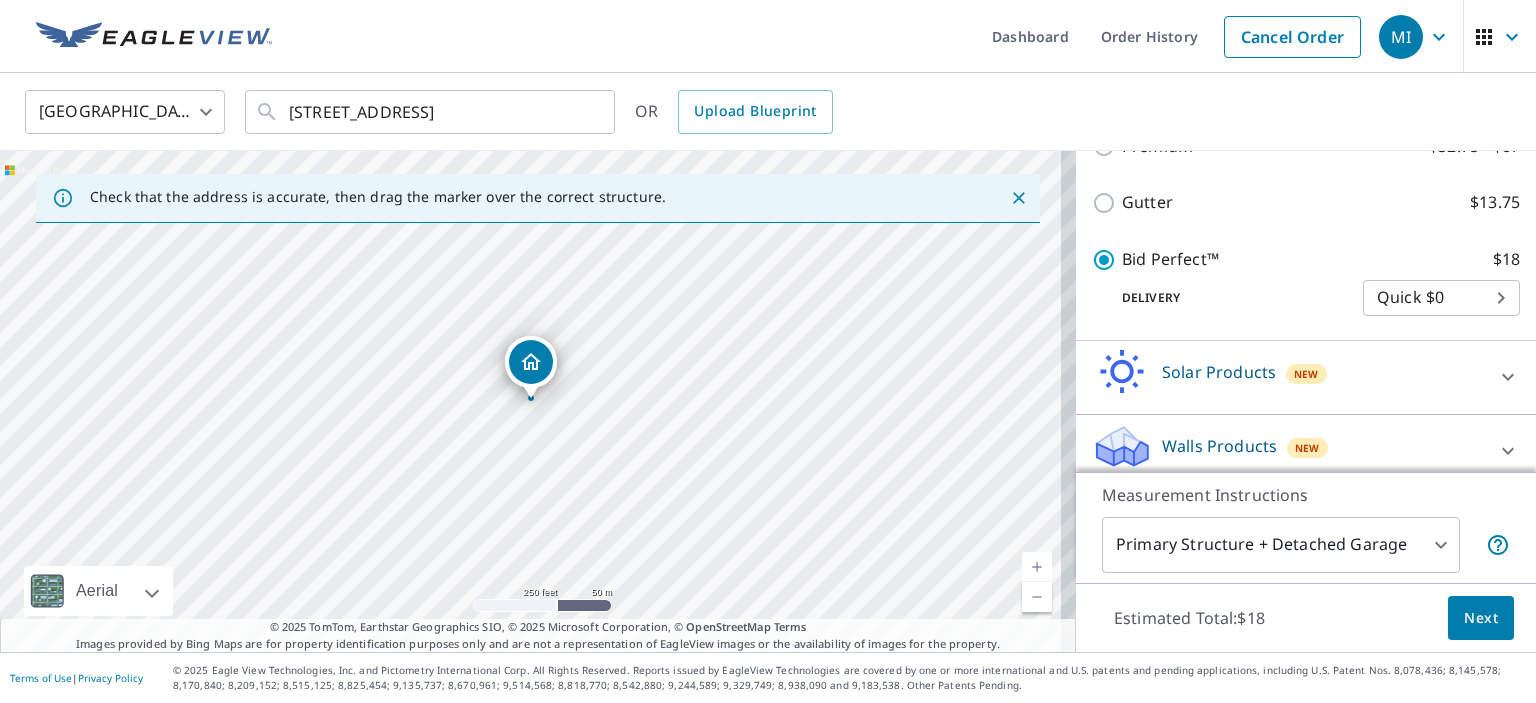 scroll, scrollTop: 471, scrollLeft: 0, axis: vertical 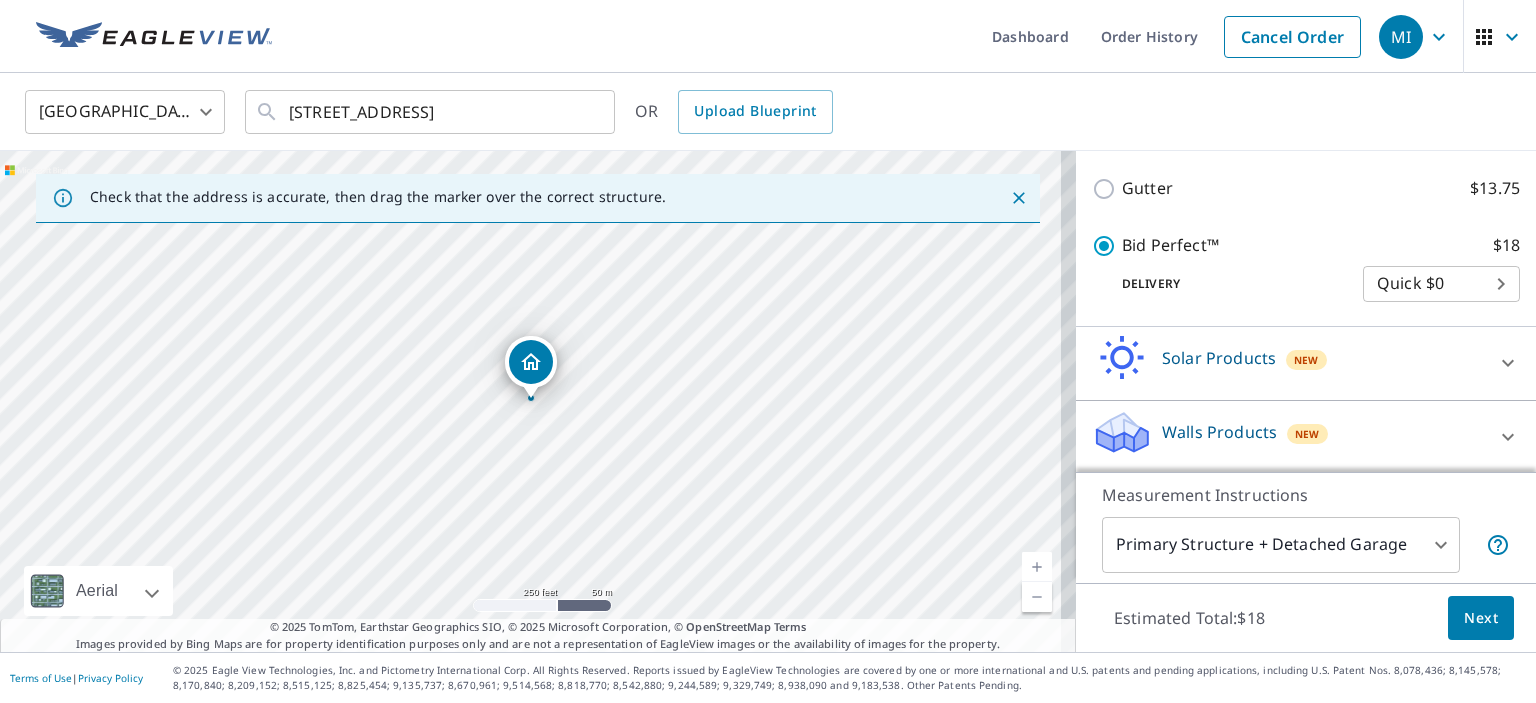 click 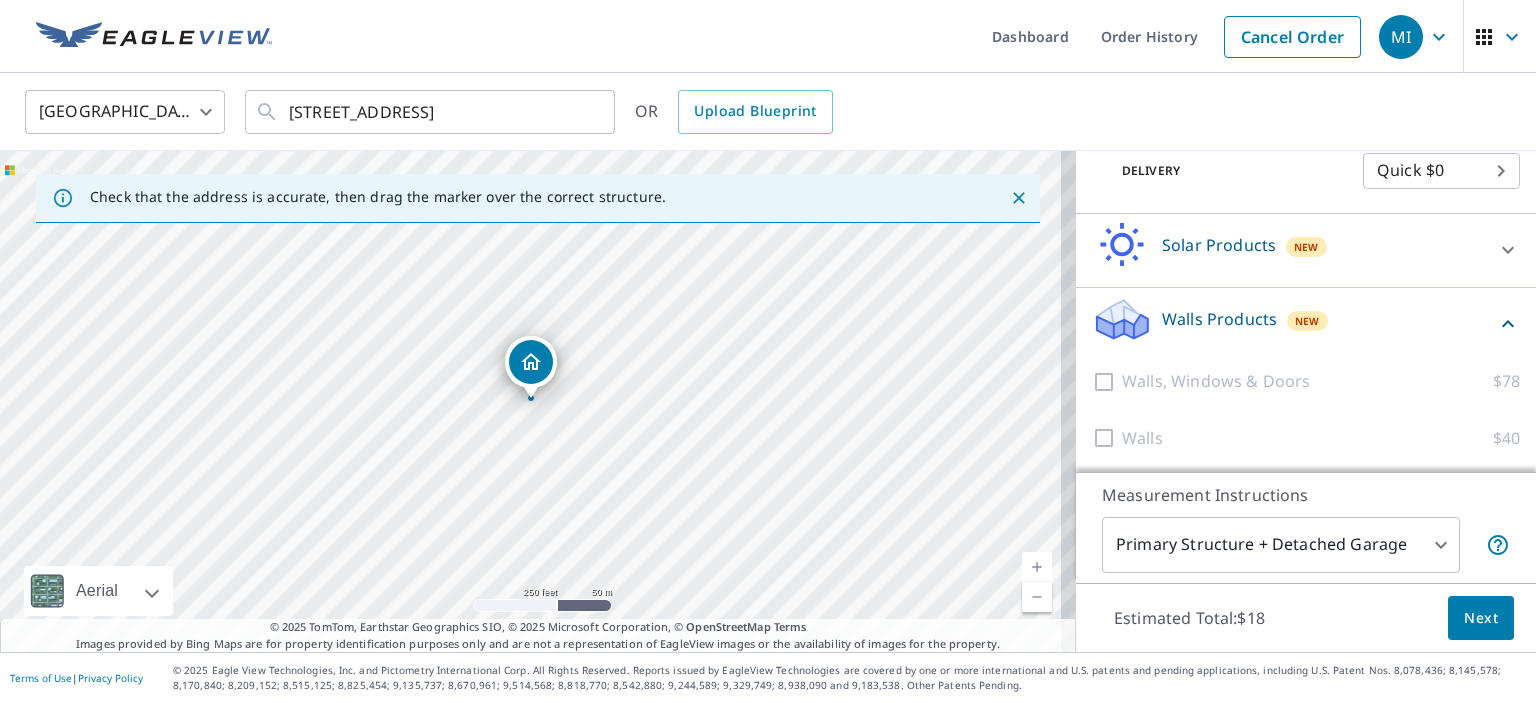 scroll, scrollTop: 558, scrollLeft: 0, axis: vertical 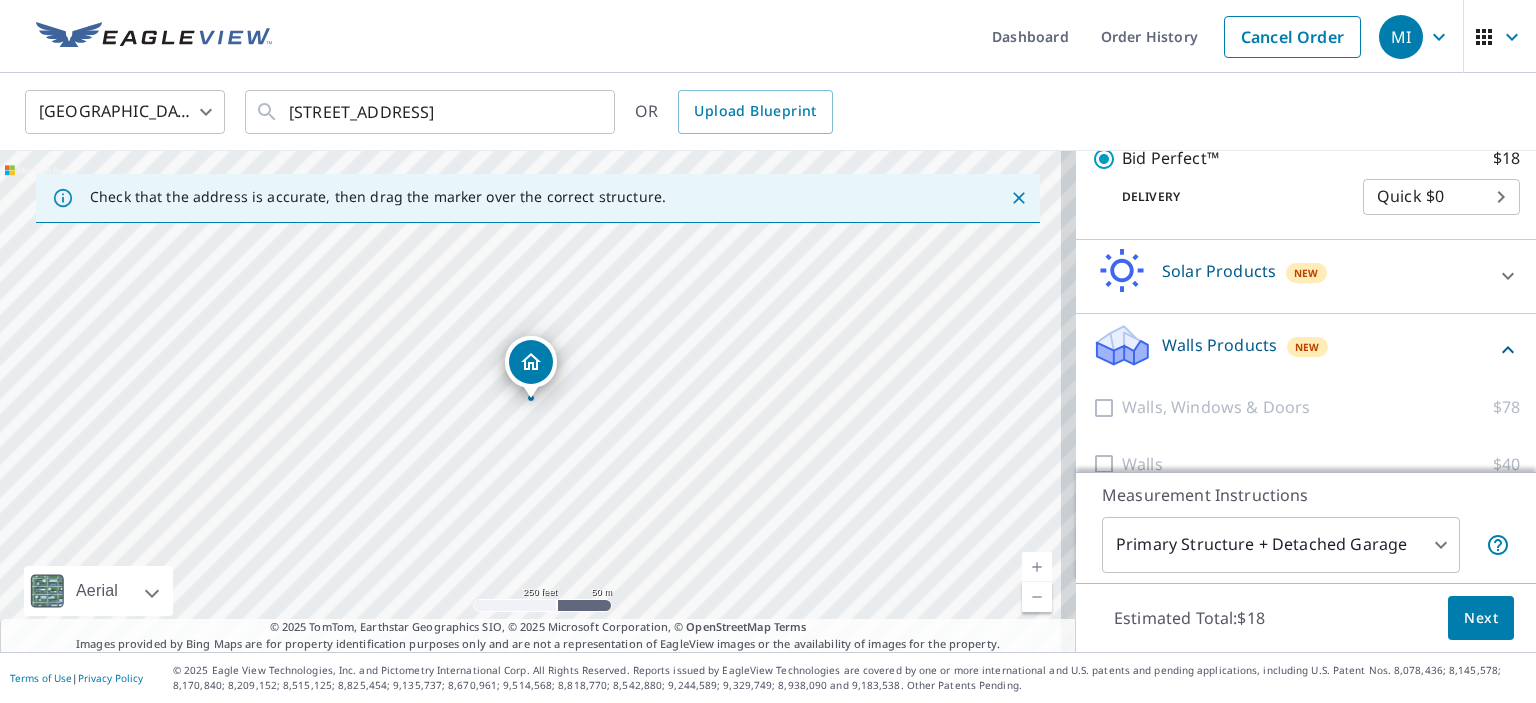 click 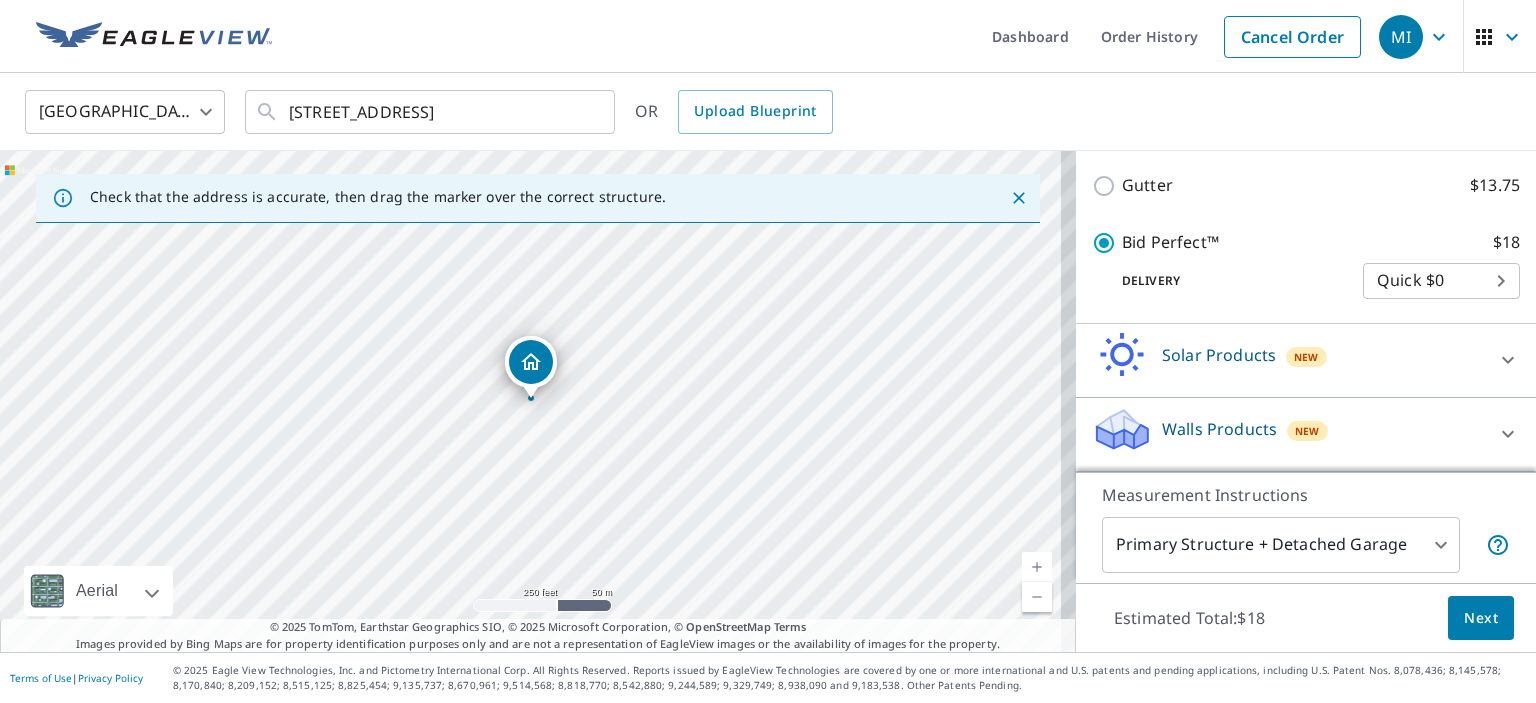scroll, scrollTop: 471, scrollLeft: 0, axis: vertical 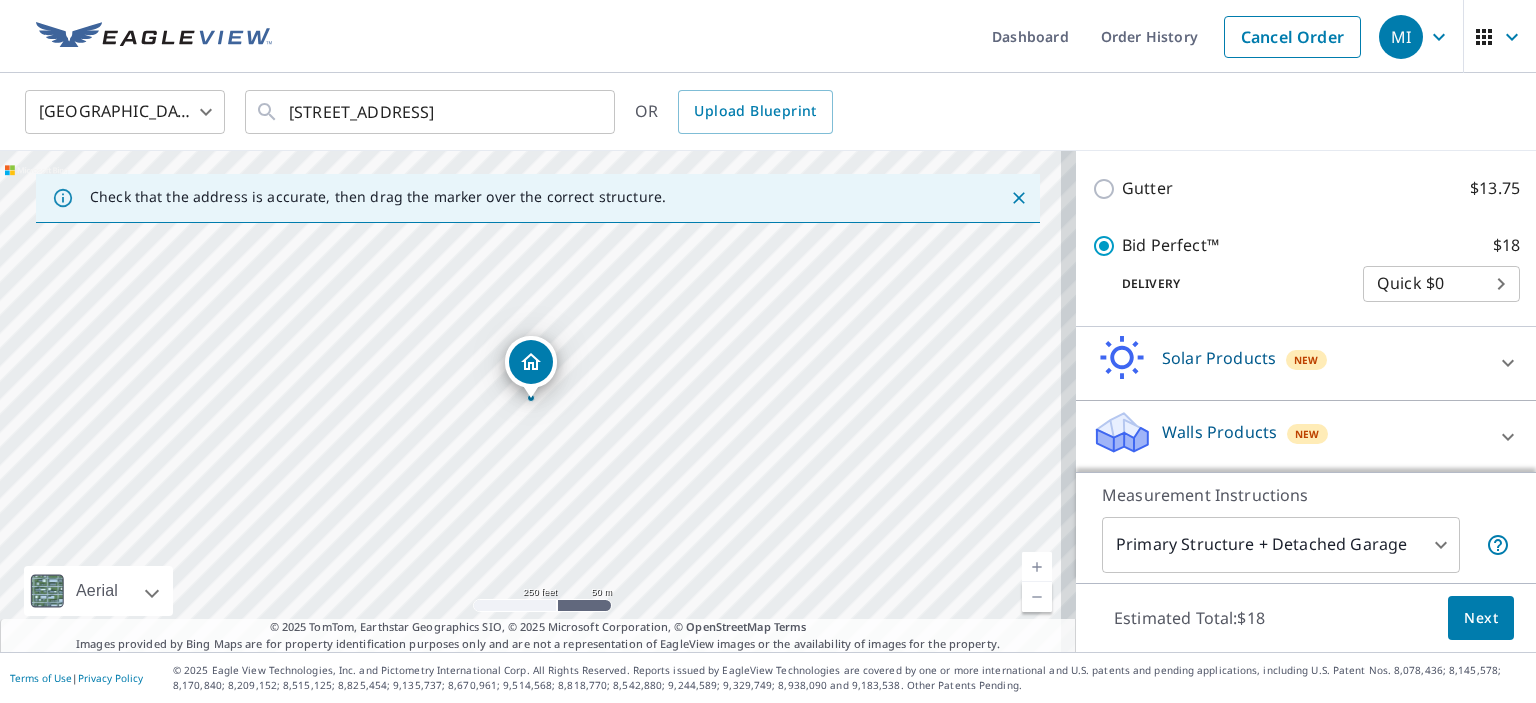 click on "Next" at bounding box center [1481, 618] 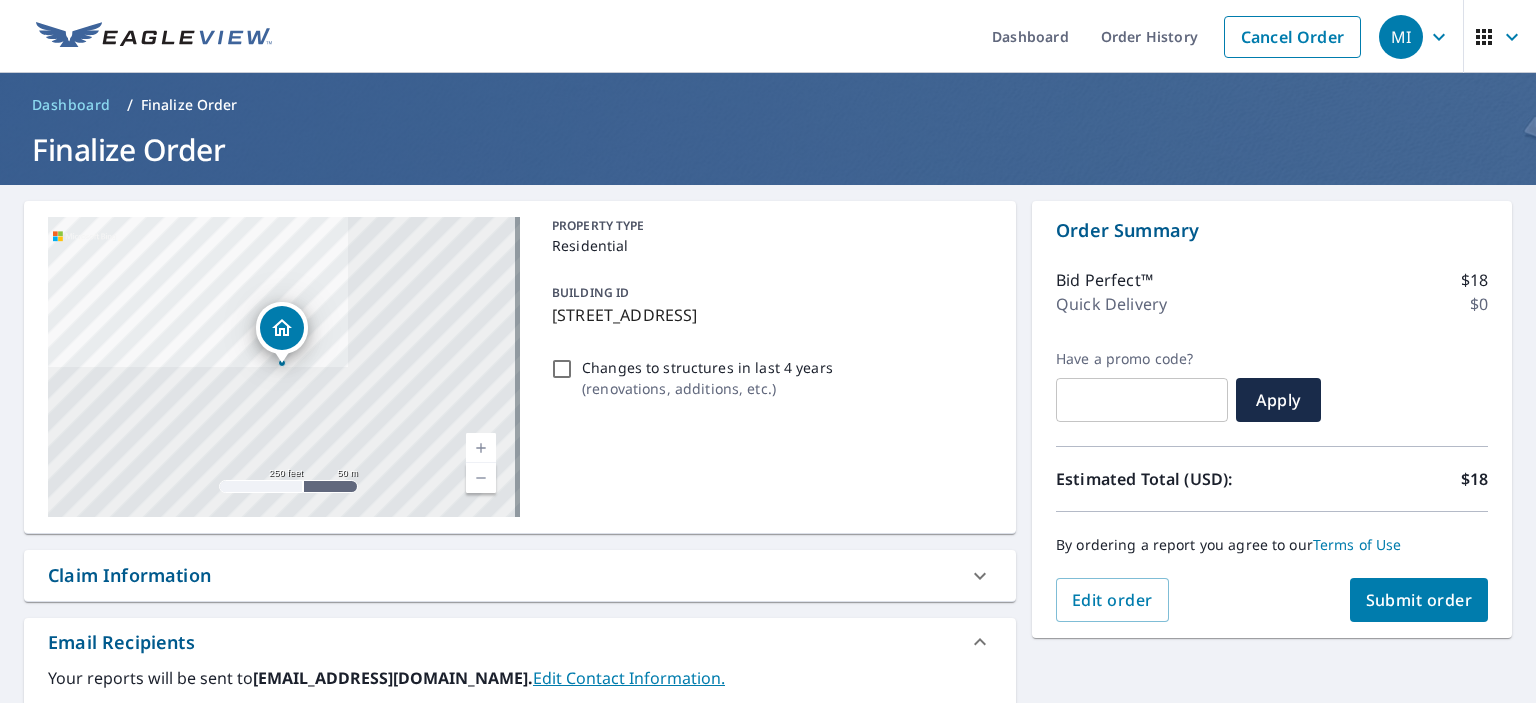 click on "Submit order" at bounding box center [1419, 600] 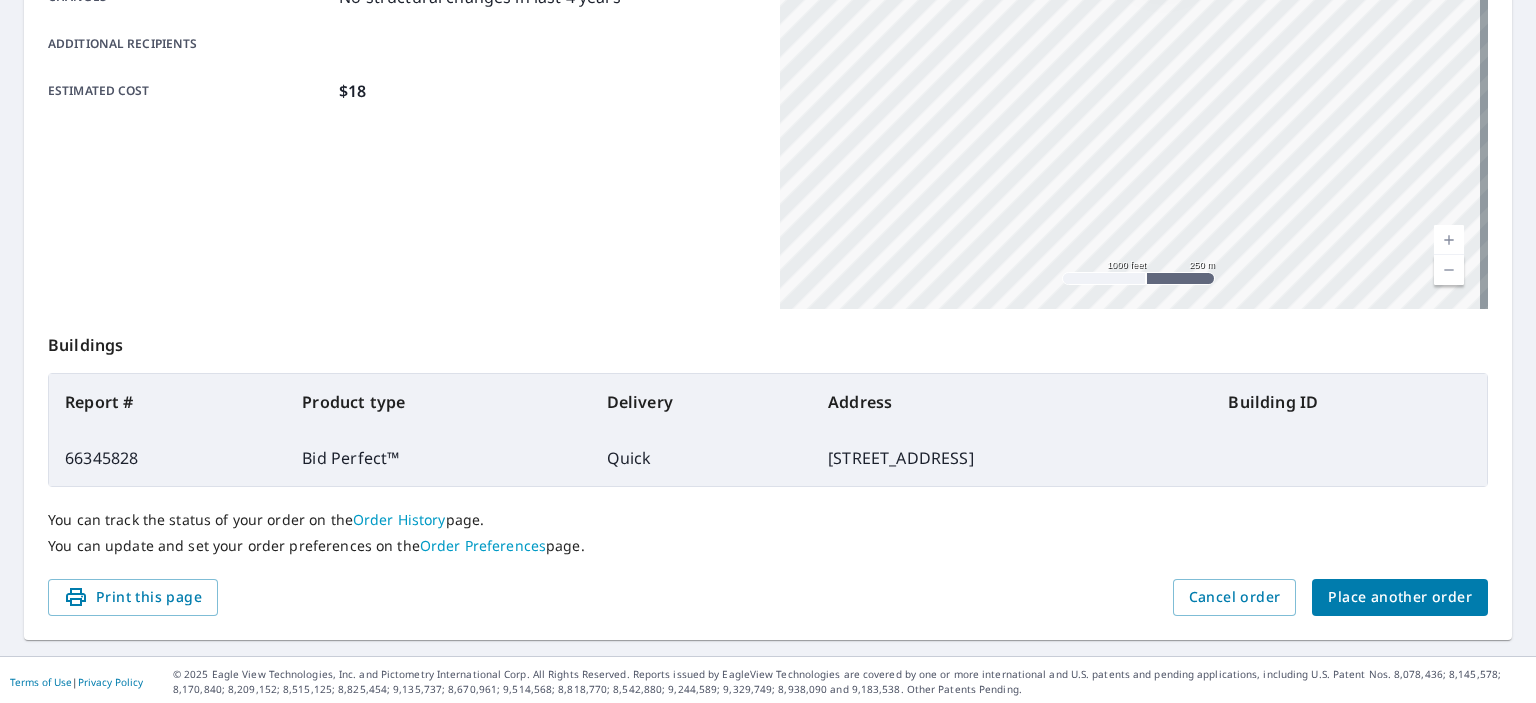 scroll, scrollTop: 472, scrollLeft: 0, axis: vertical 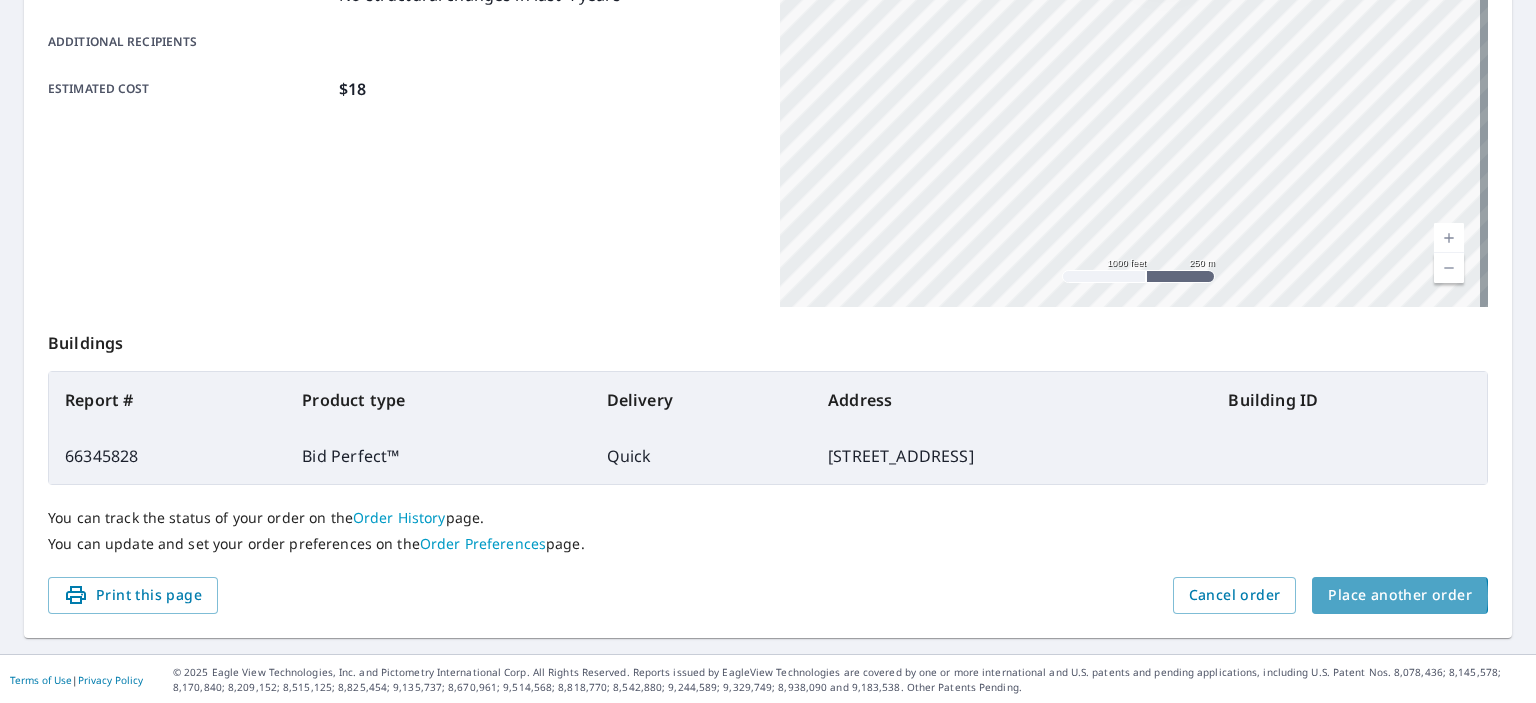click on "Place another order" at bounding box center (1400, 595) 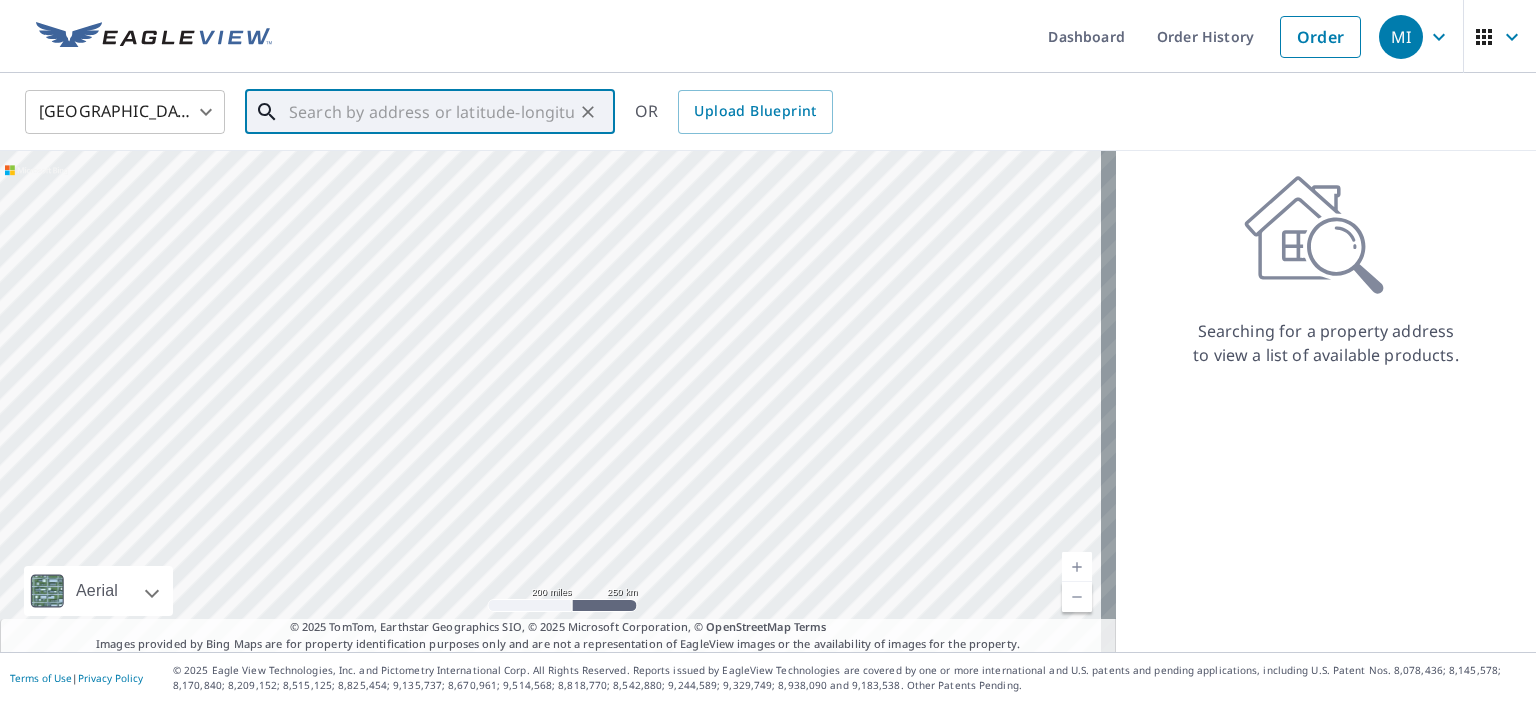 click at bounding box center (431, 112) 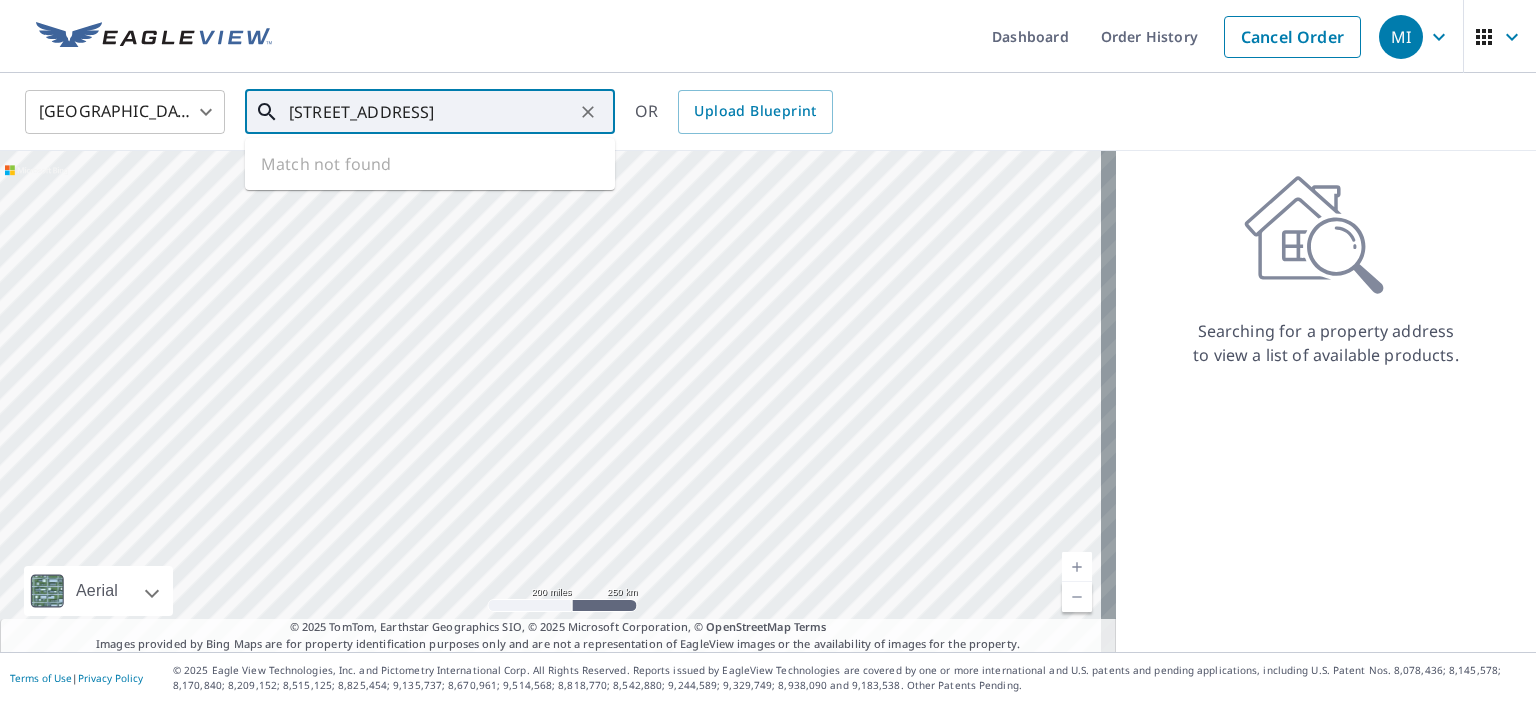 scroll, scrollTop: 0, scrollLeft: 25, axis: horizontal 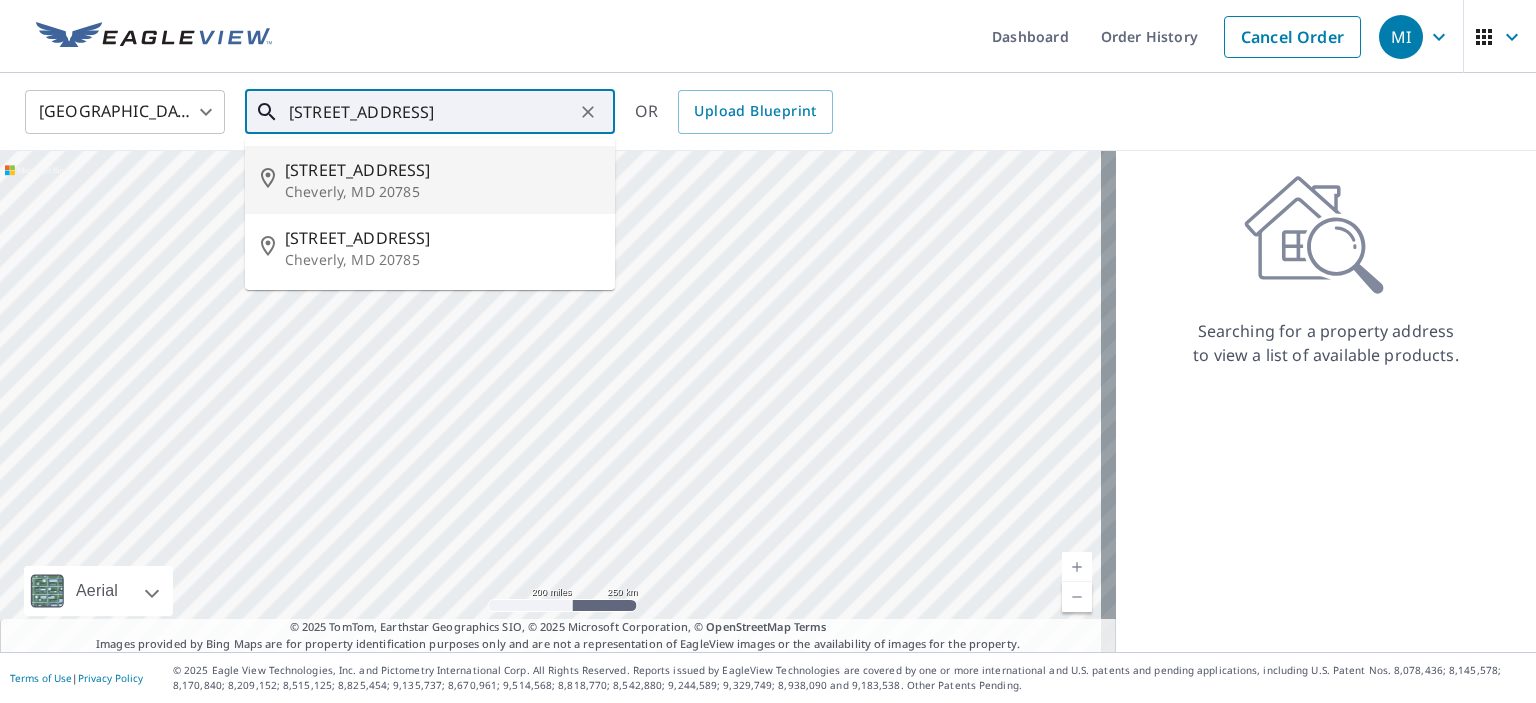 click on "[STREET_ADDRESS]" at bounding box center (442, 170) 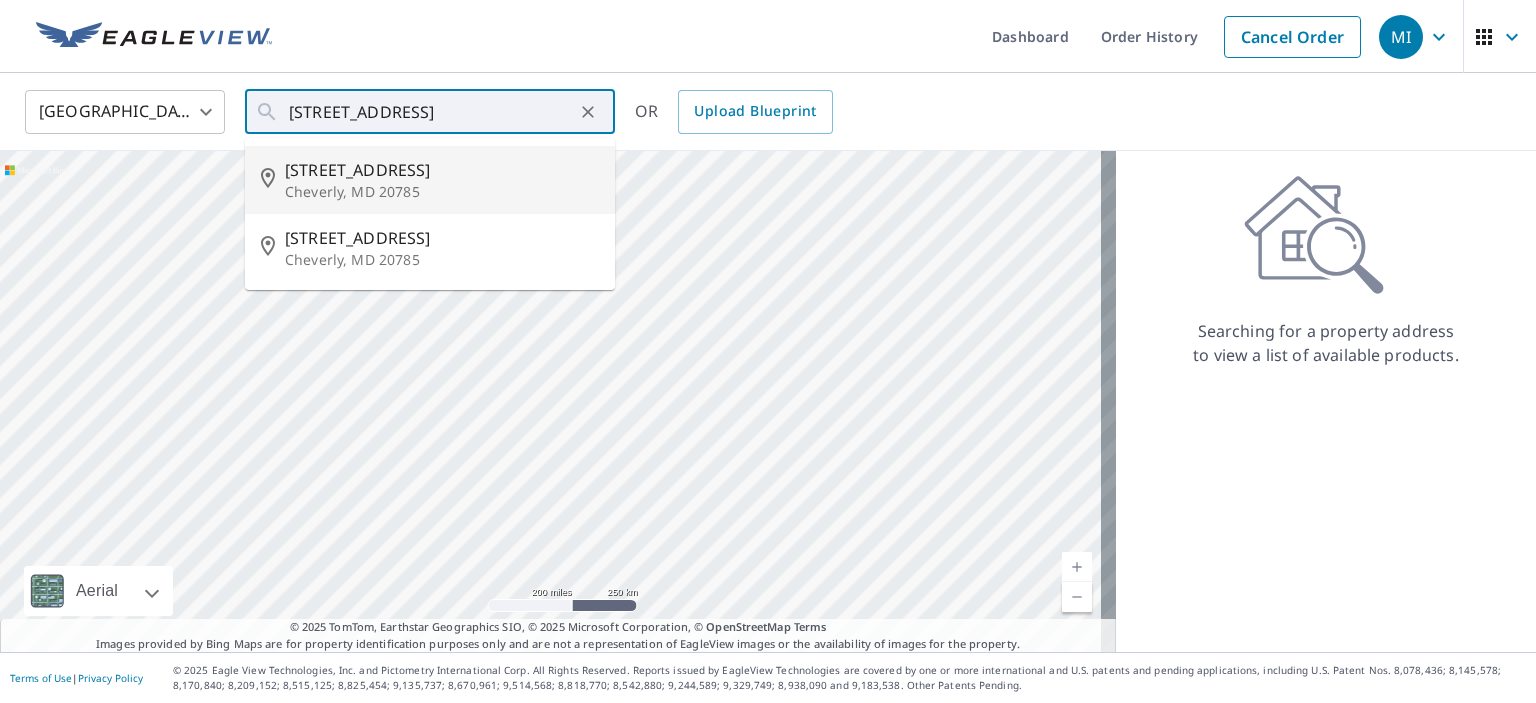 type on "[STREET_ADDRESS]" 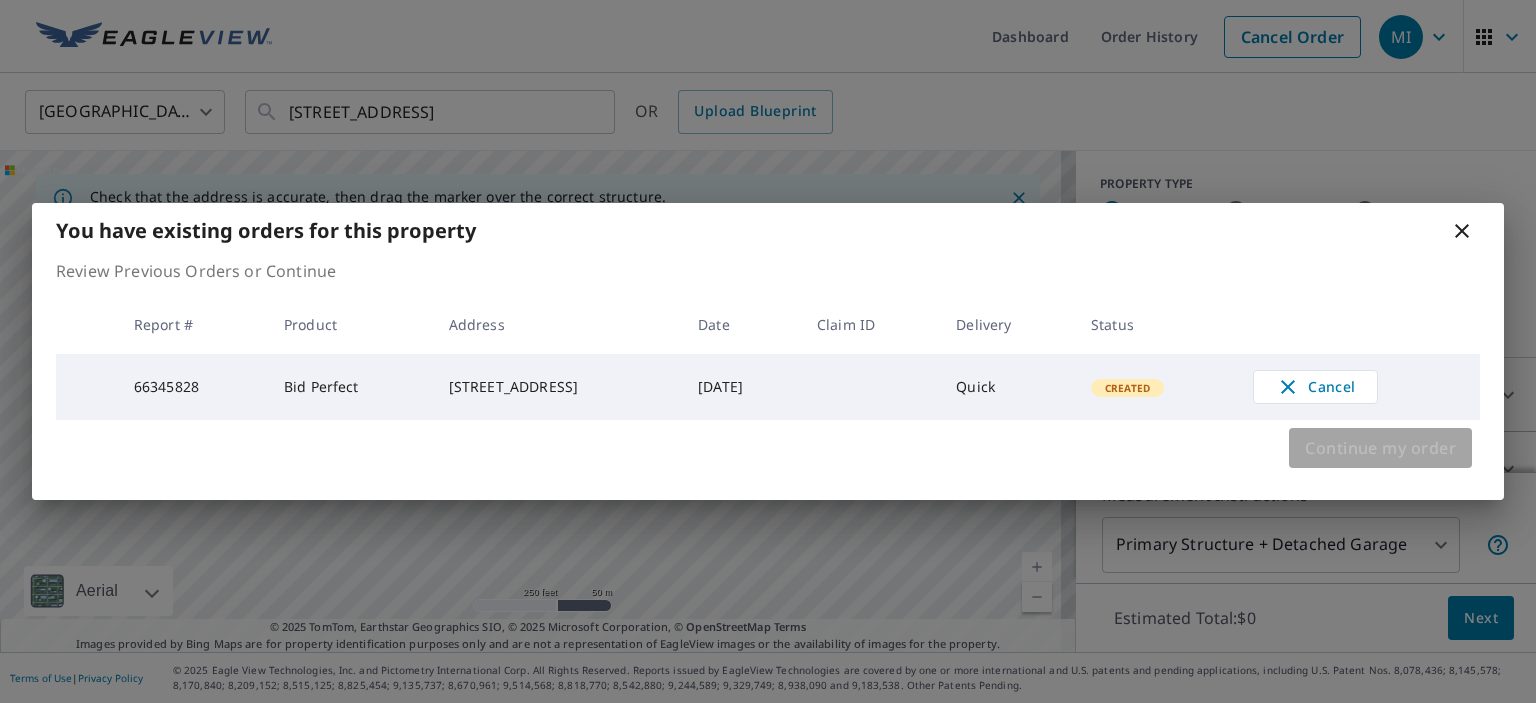 click on "Continue my order" at bounding box center [1380, 448] 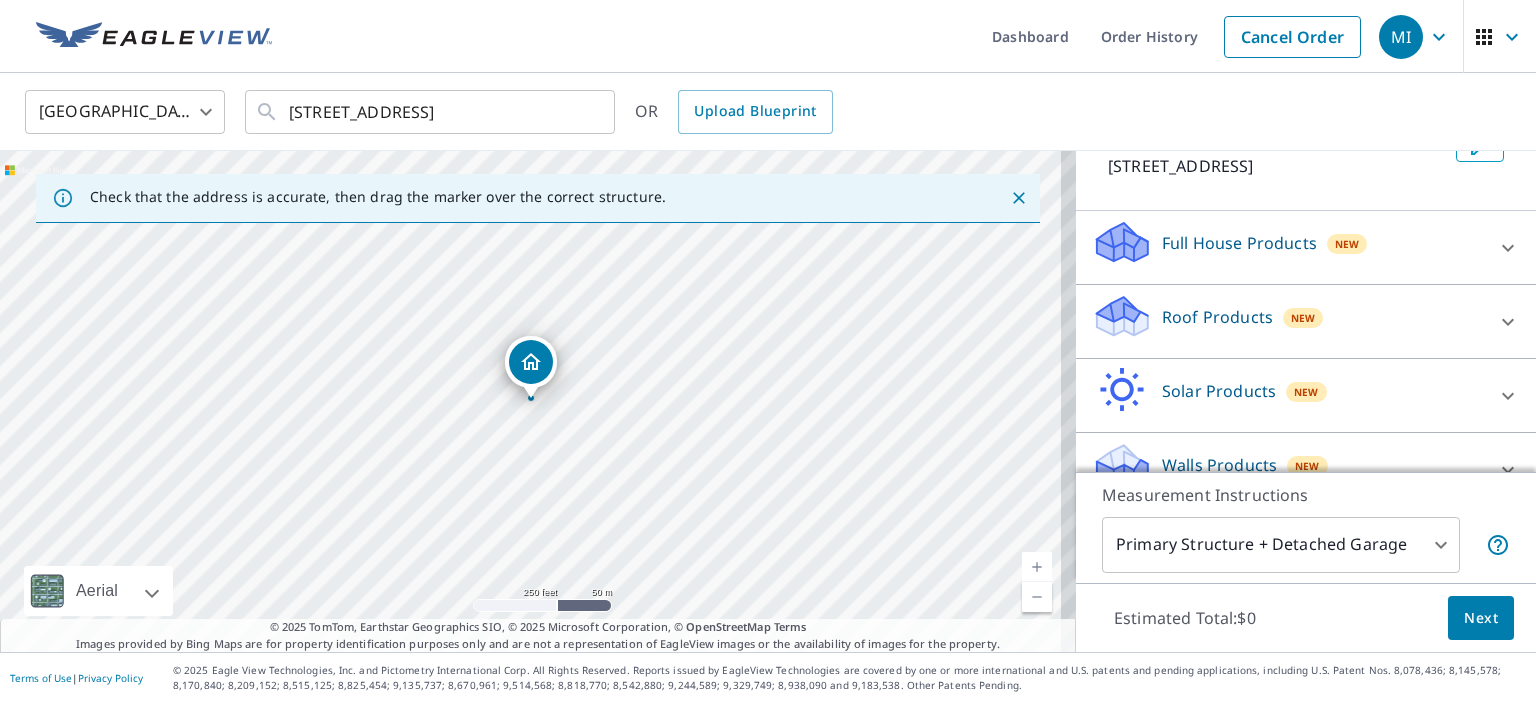 scroll, scrollTop: 96, scrollLeft: 0, axis: vertical 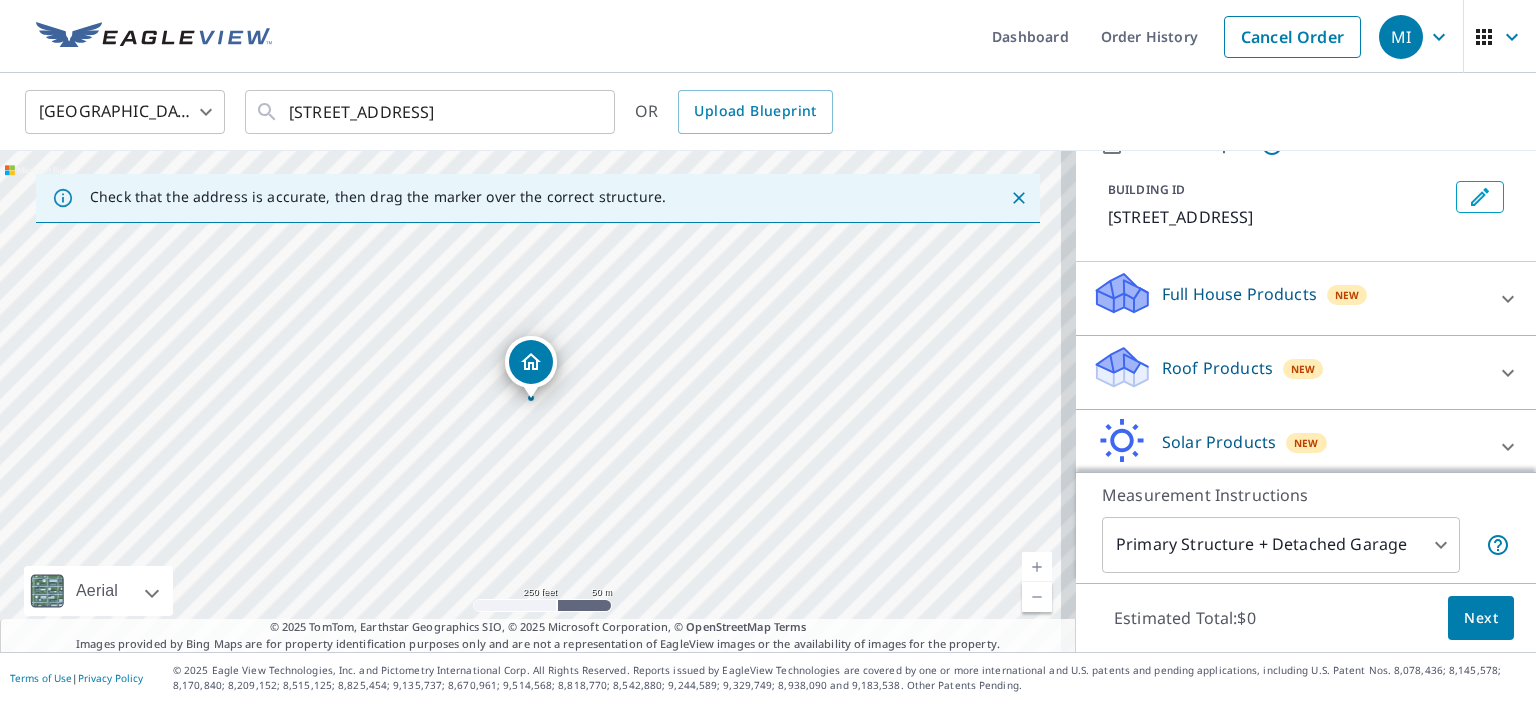 click 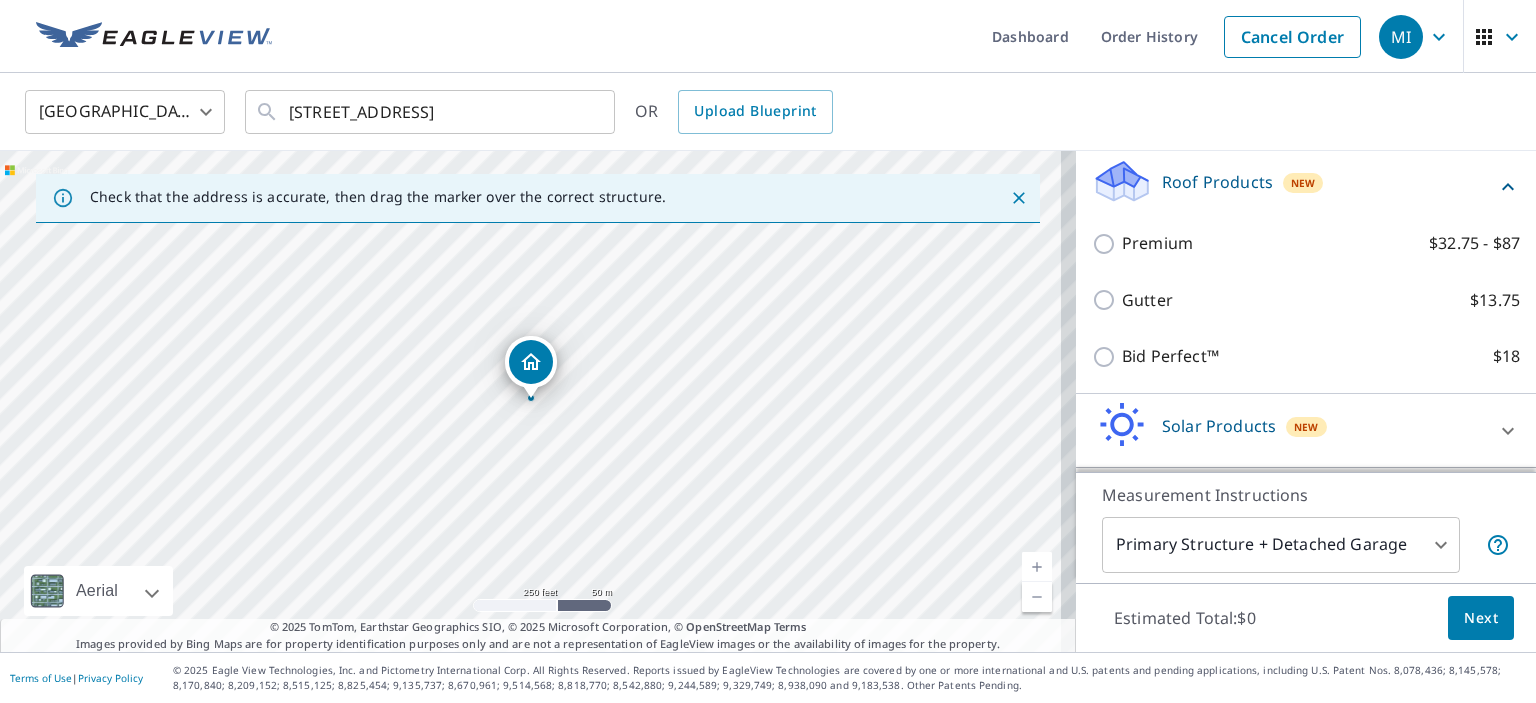 scroll, scrollTop: 288, scrollLeft: 0, axis: vertical 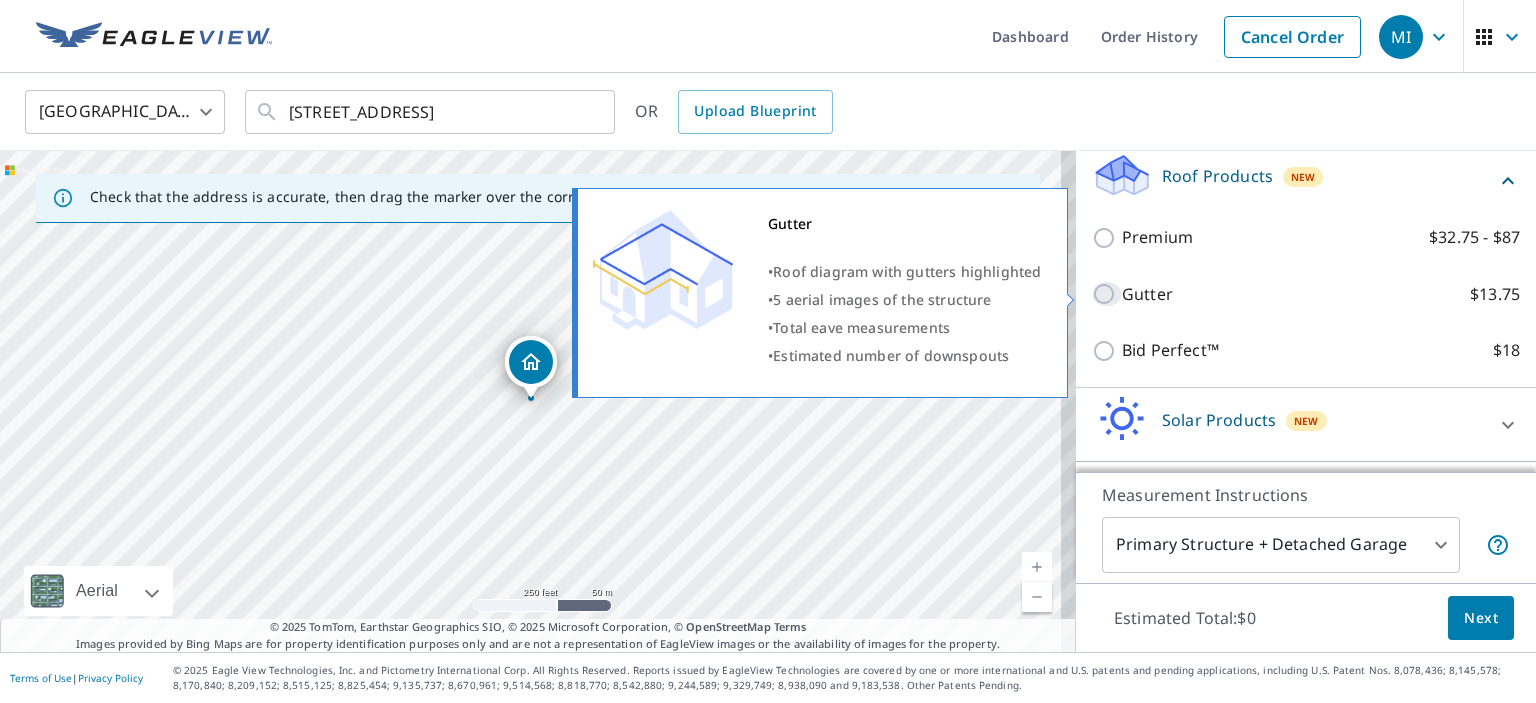 click on "Gutter $13.75" at bounding box center (1107, 294) 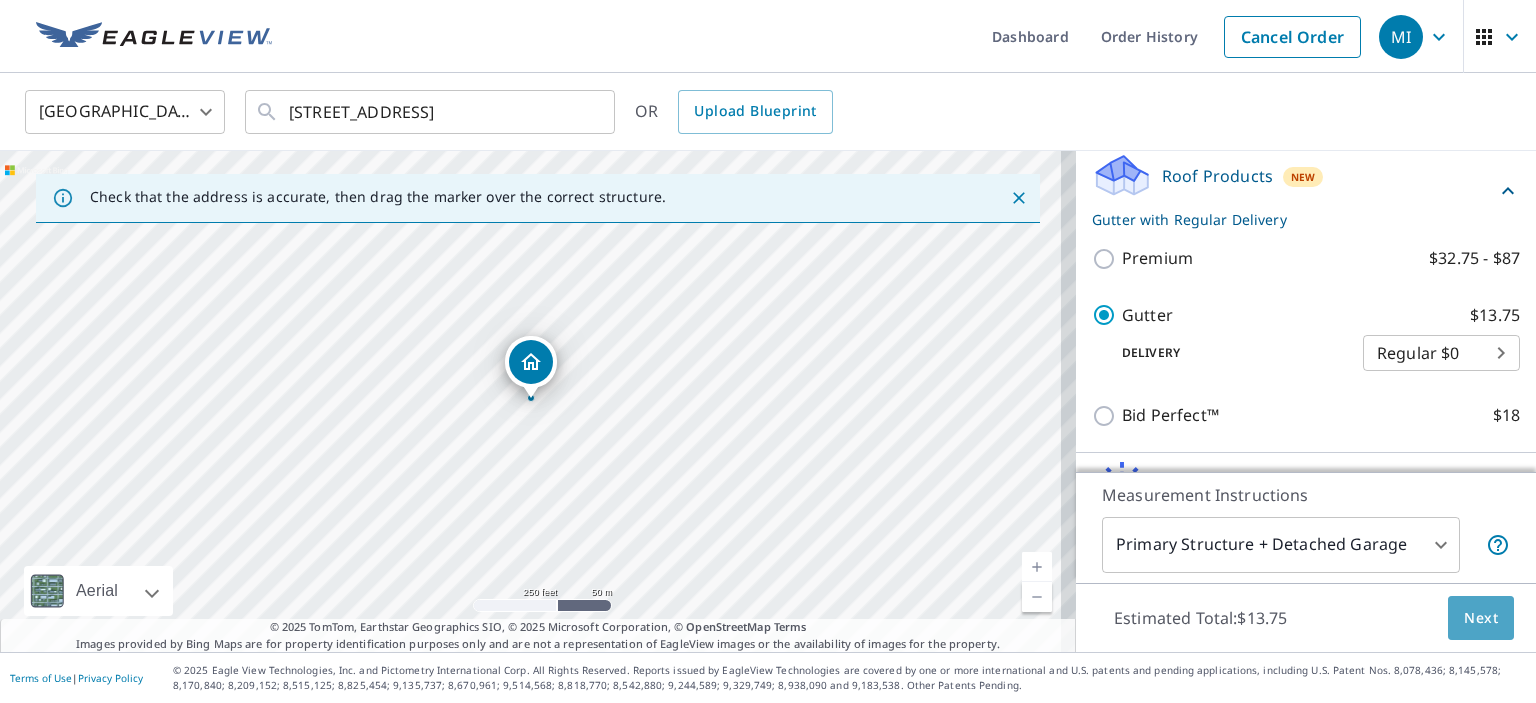 click on "Next" at bounding box center (1481, 618) 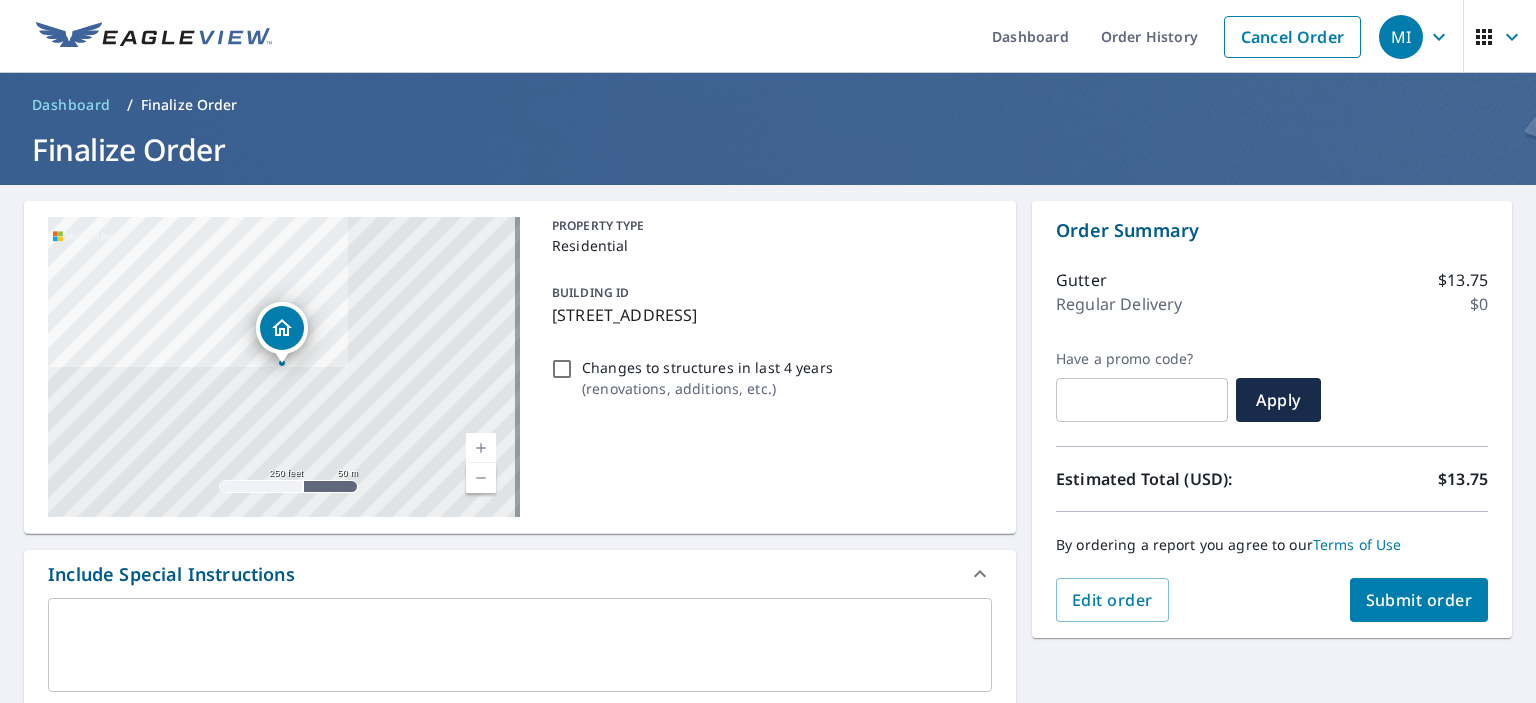click on "Submit order" at bounding box center (1419, 600) 